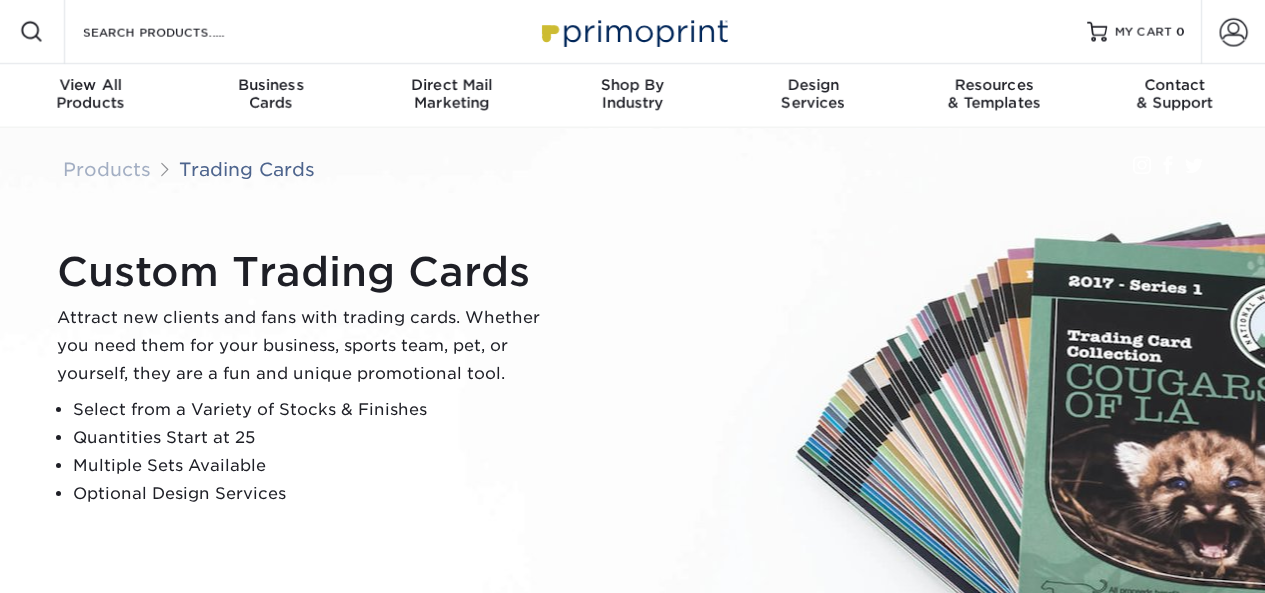 scroll, scrollTop: 0, scrollLeft: 0, axis: both 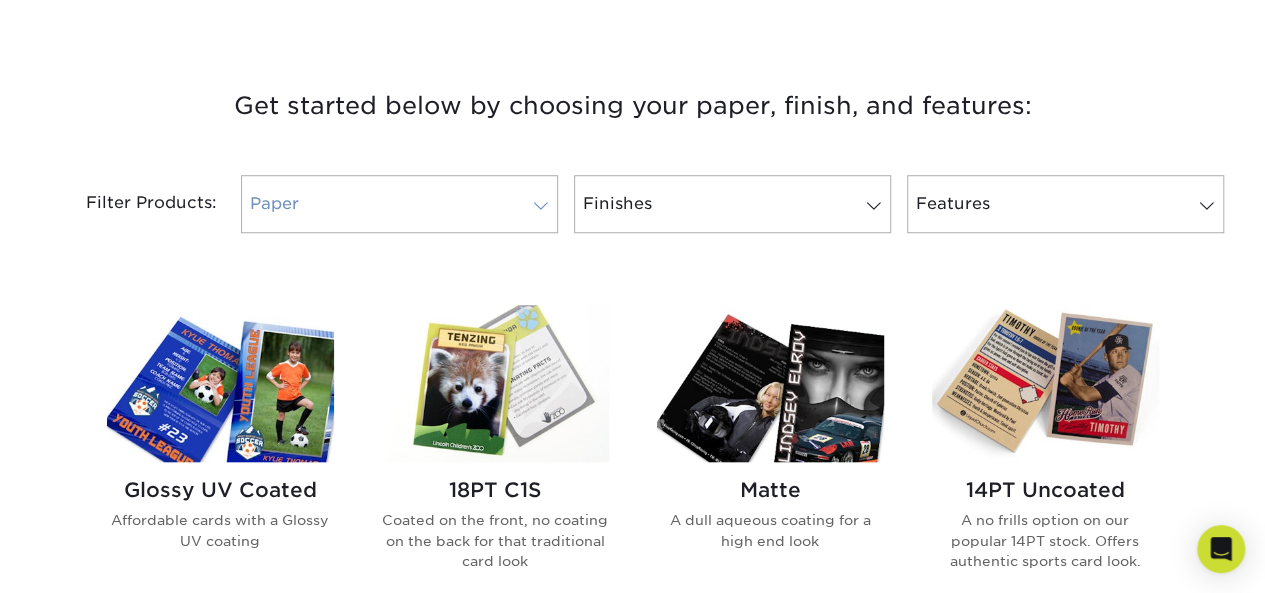 click at bounding box center (541, 206) 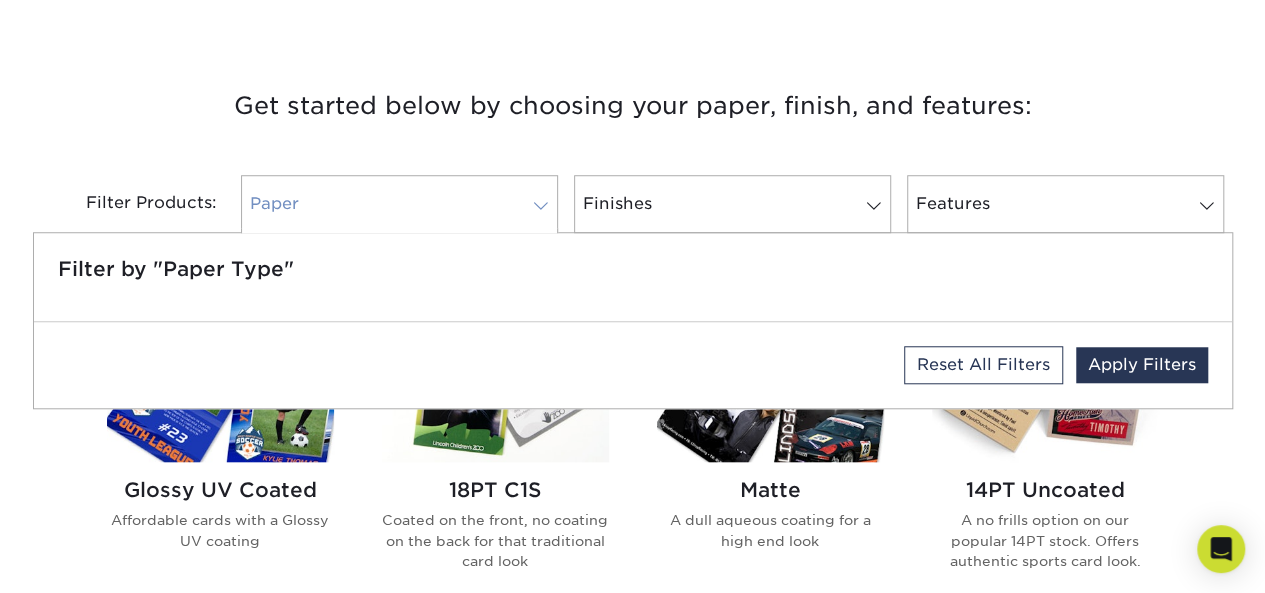 click at bounding box center [541, 206] 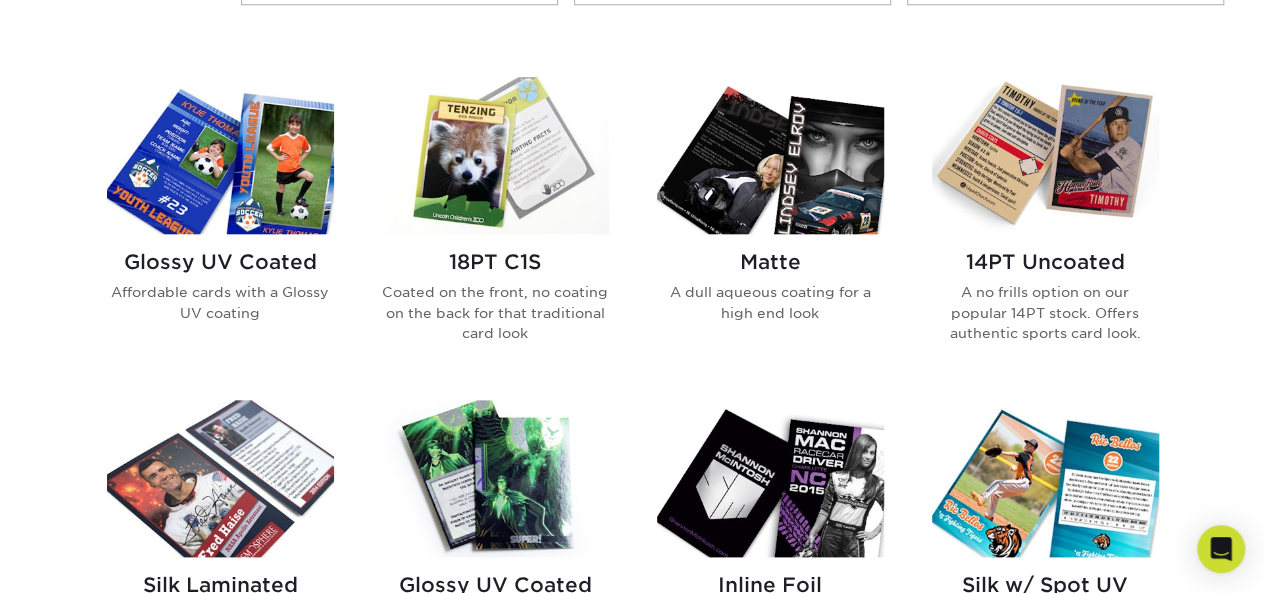 scroll, scrollTop: 946, scrollLeft: 0, axis: vertical 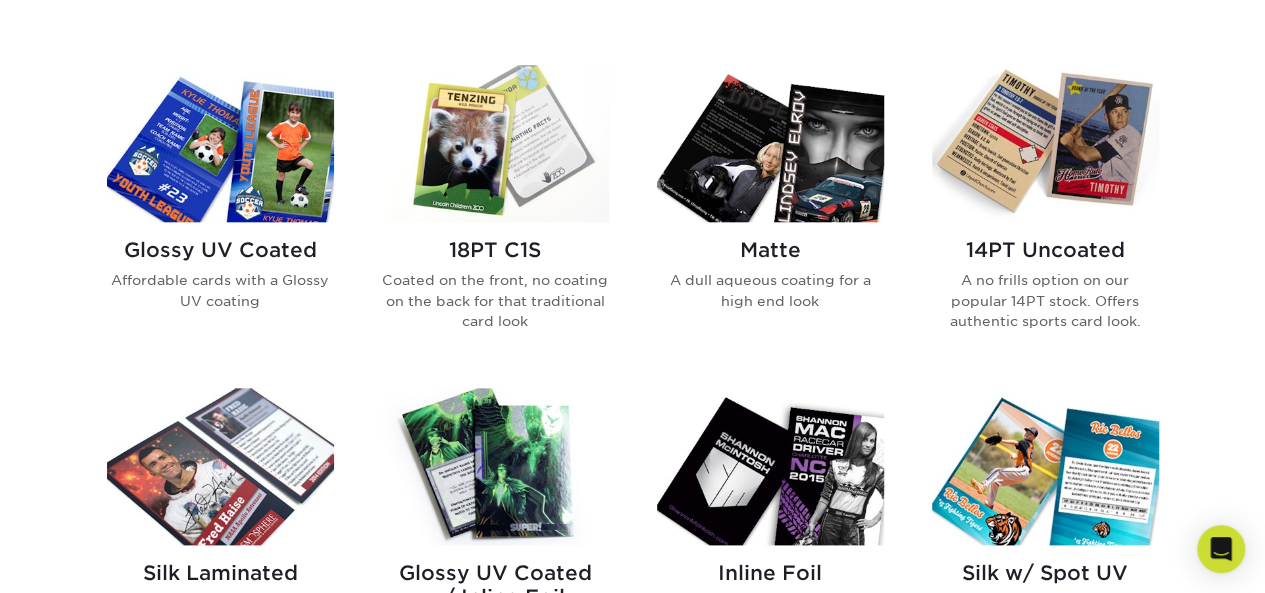 click at bounding box center (220, 143) 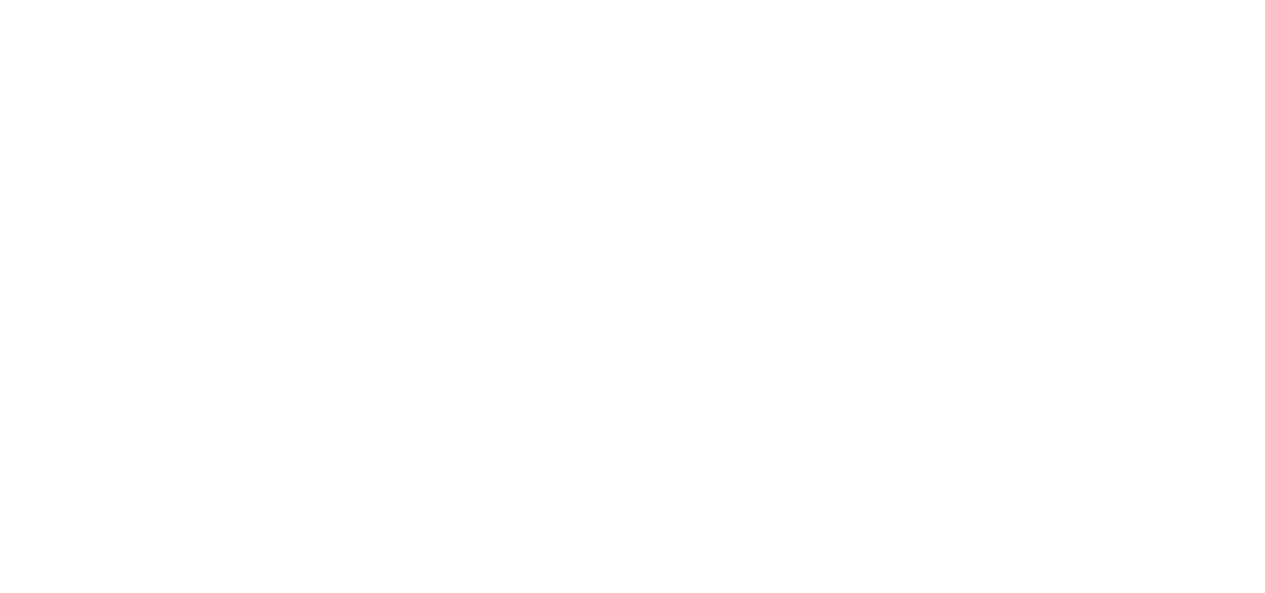 scroll, scrollTop: 0, scrollLeft: 0, axis: both 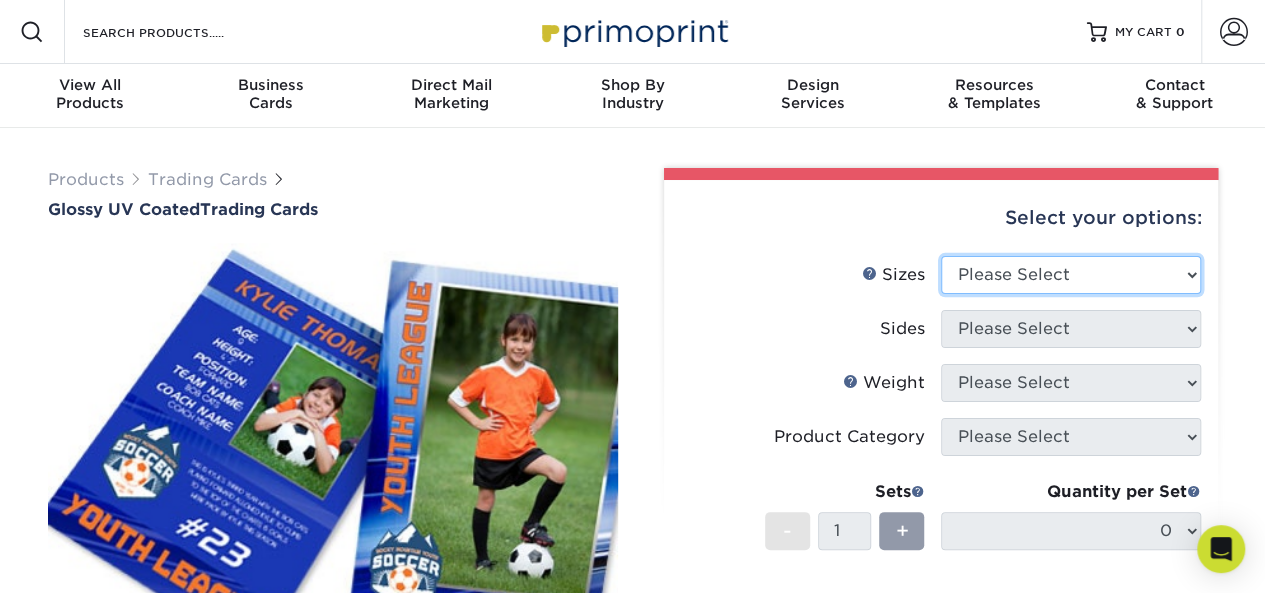 click on "Please Select
2.5" x 3.5"" at bounding box center (1071, 275) 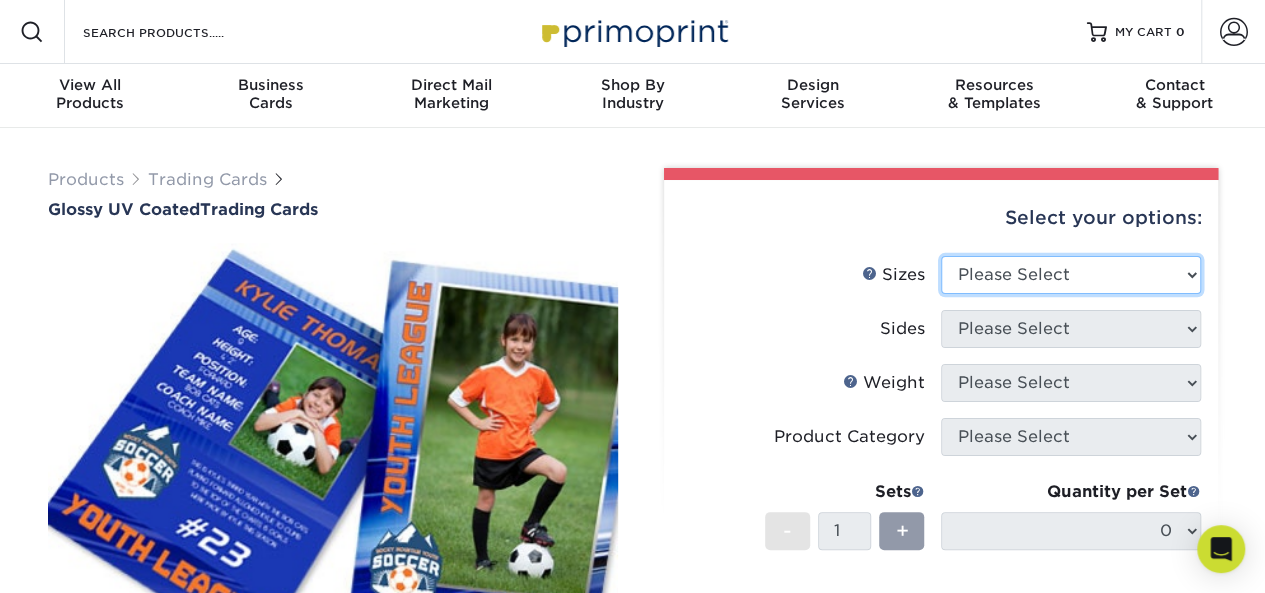 select on "2.50x3.50" 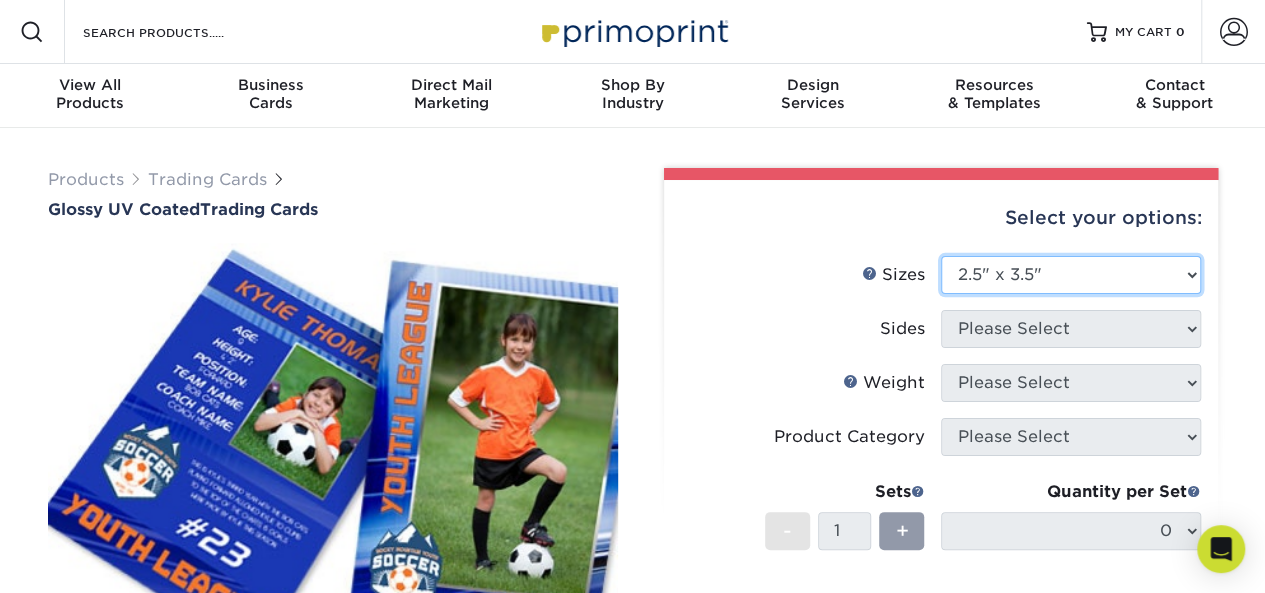 click on "Please Select
2.5" x 3.5"" at bounding box center (1071, 275) 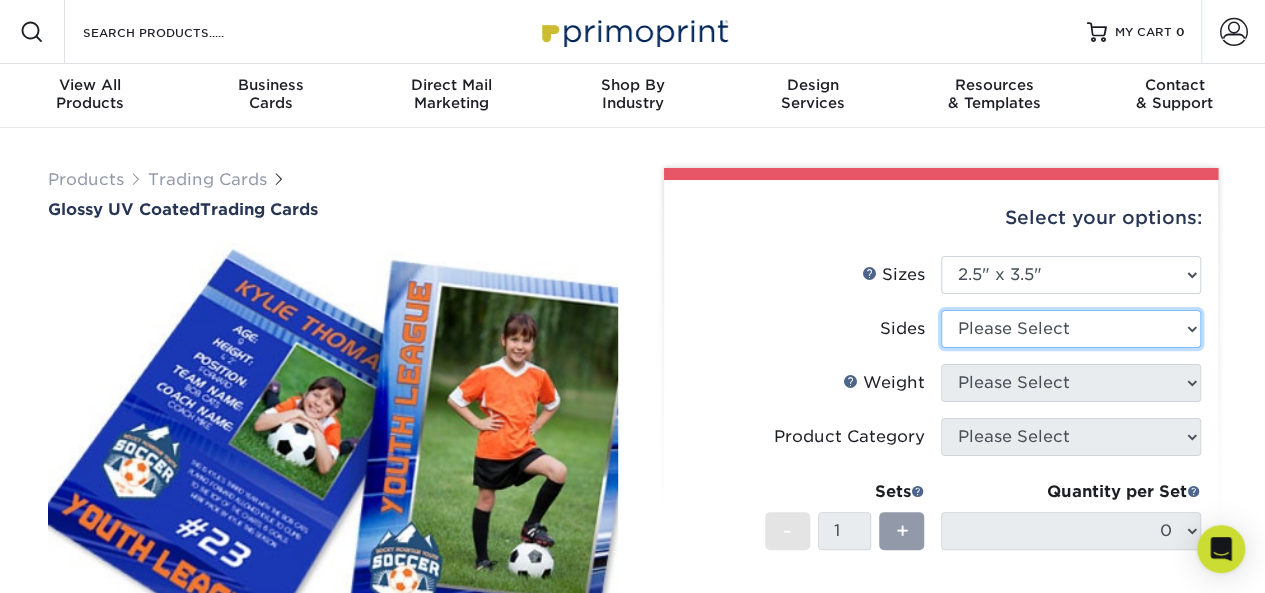 click on "Please Select Print Both Sides Print Front Only" at bounding box center [1071, 329] 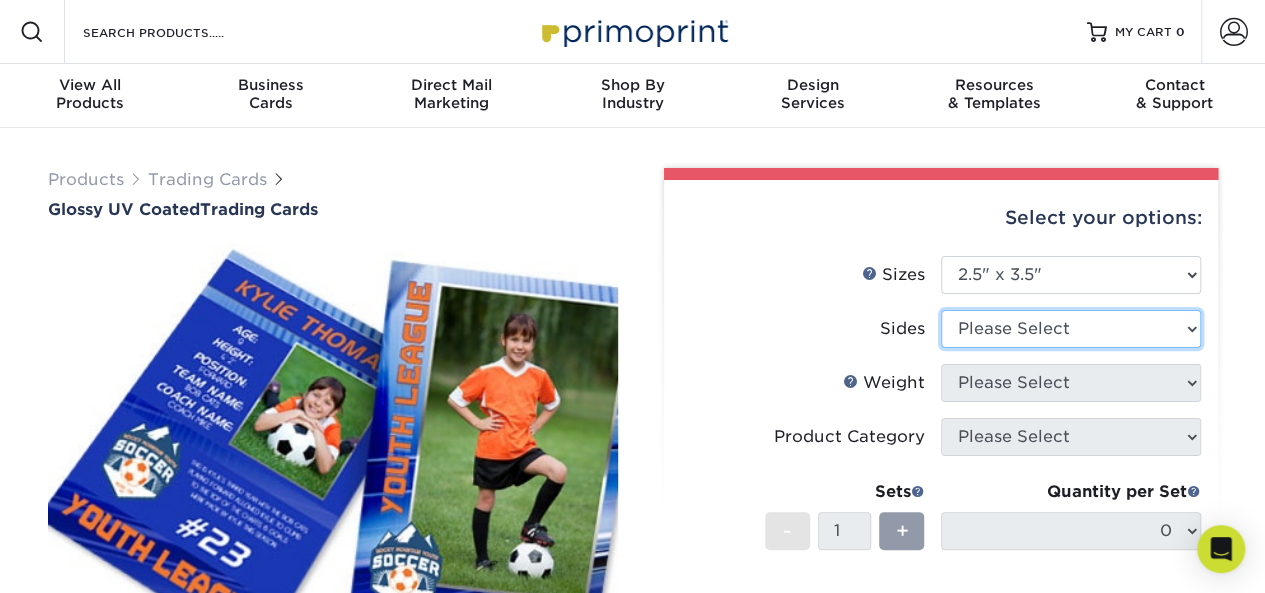 select on "13abbda7-1d64-4f25-8bb2-c179b224825d" 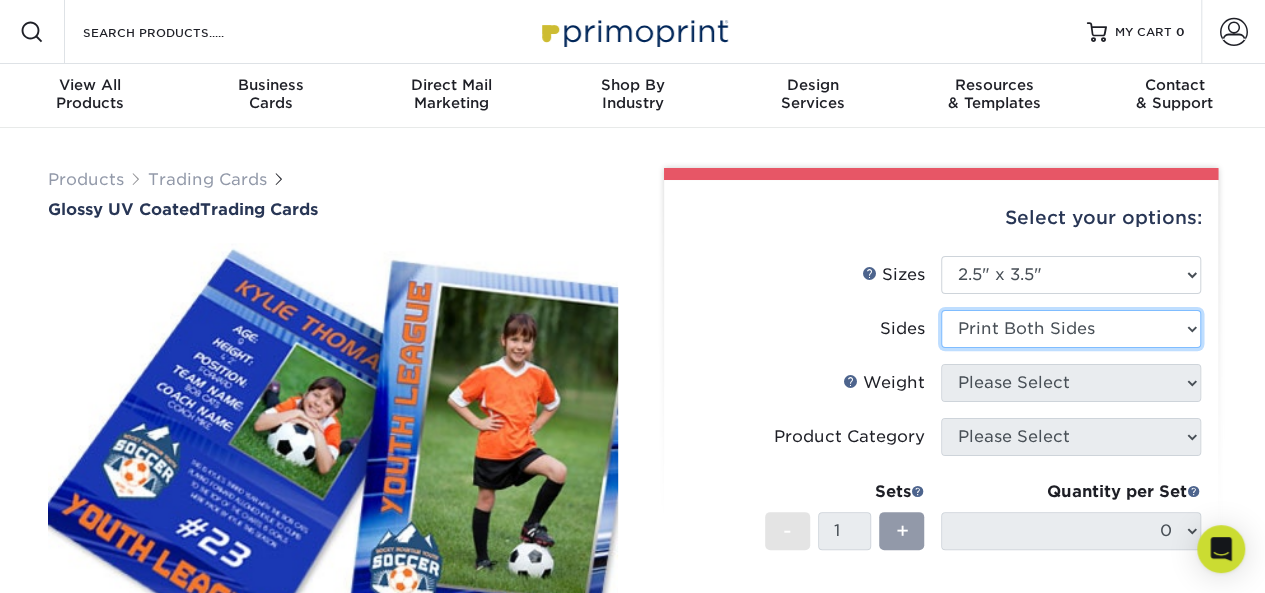 click on "Please Select Print Both Sides Print Front Only" at bounding box center (1071, 329) 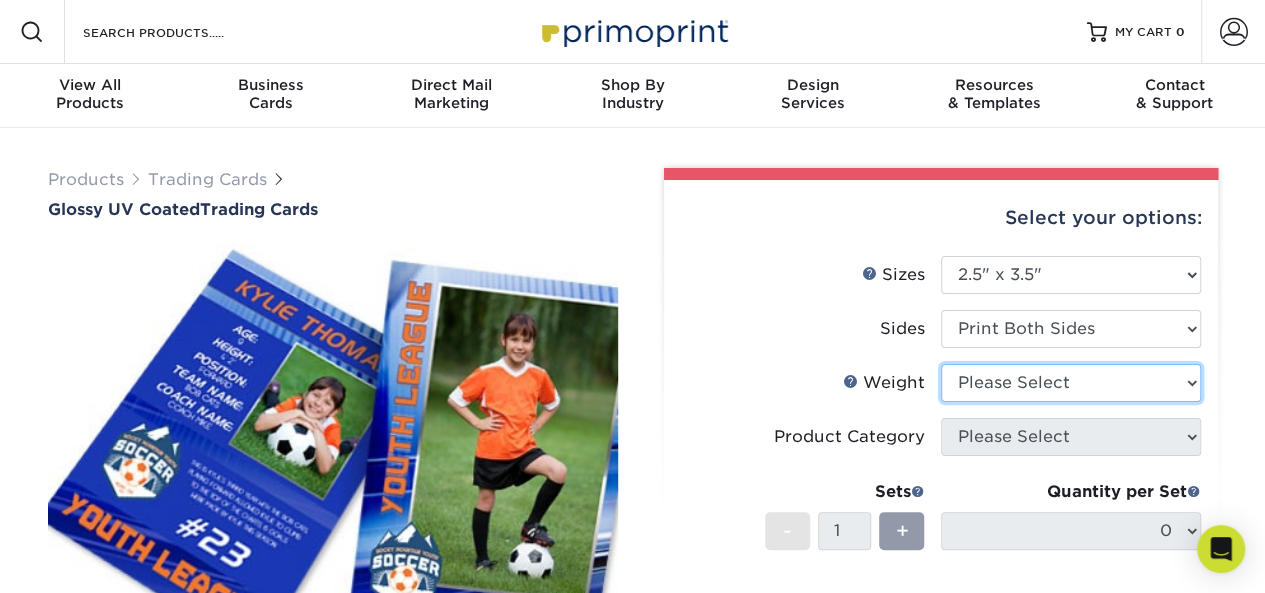 click on "Please Select 16PT 14PT 18PT C1S" at bounding box center (1071, 383) 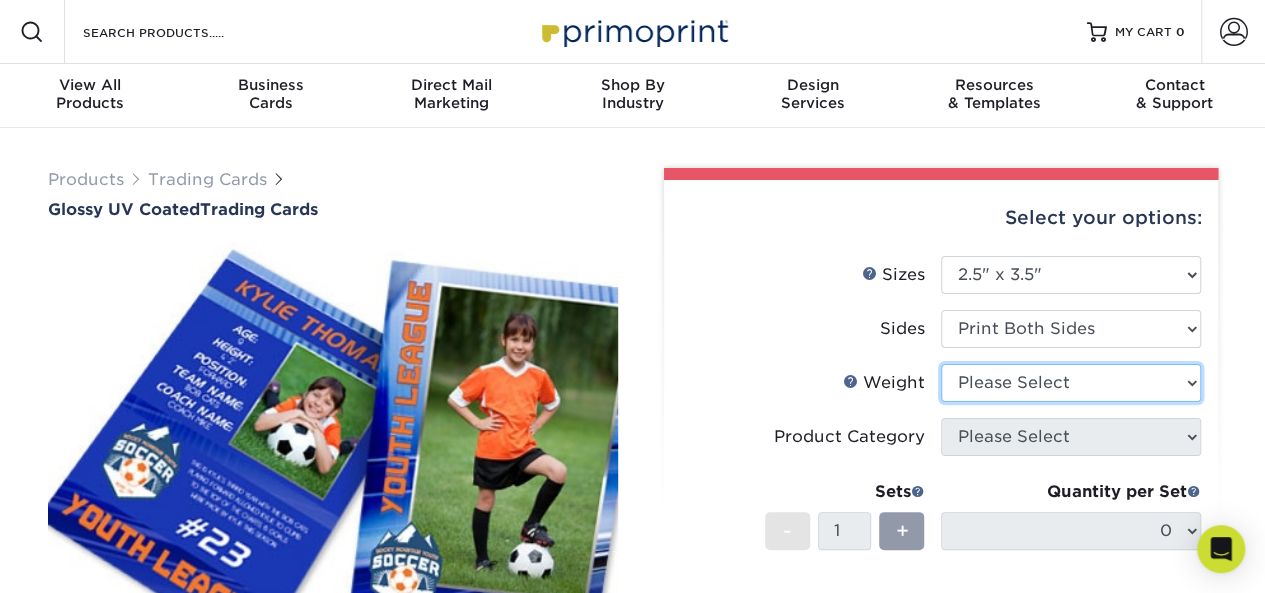 select on "16PT" 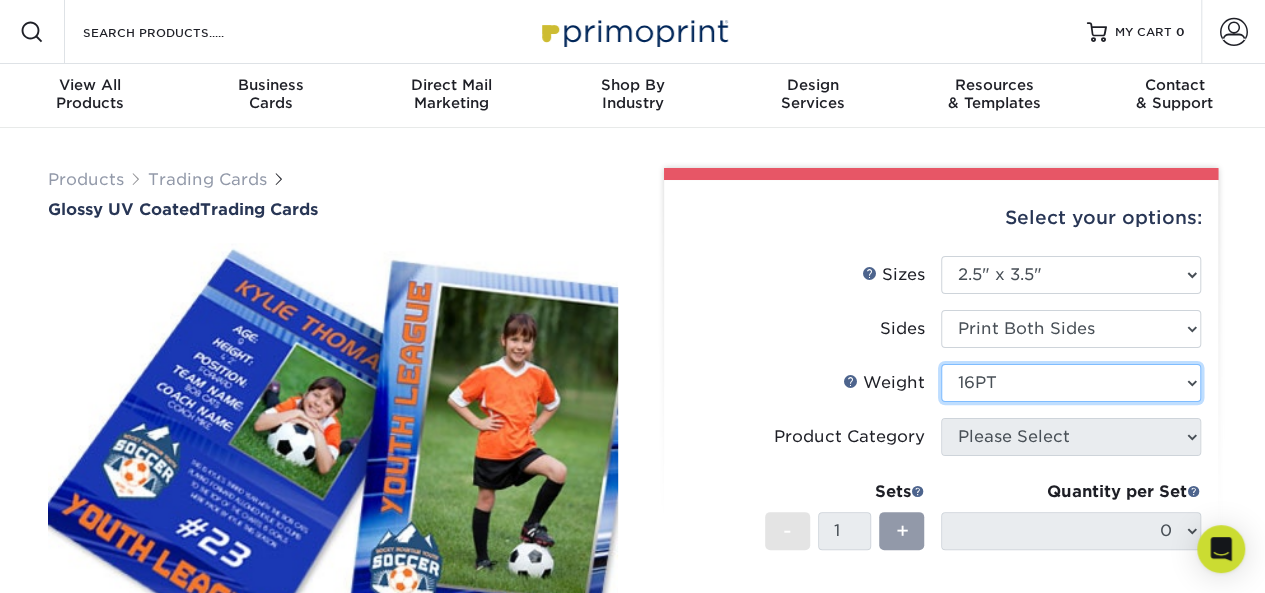 click on "Please Select 16PT 14PT 18PT C1S" at bounding box center [1071, 383] 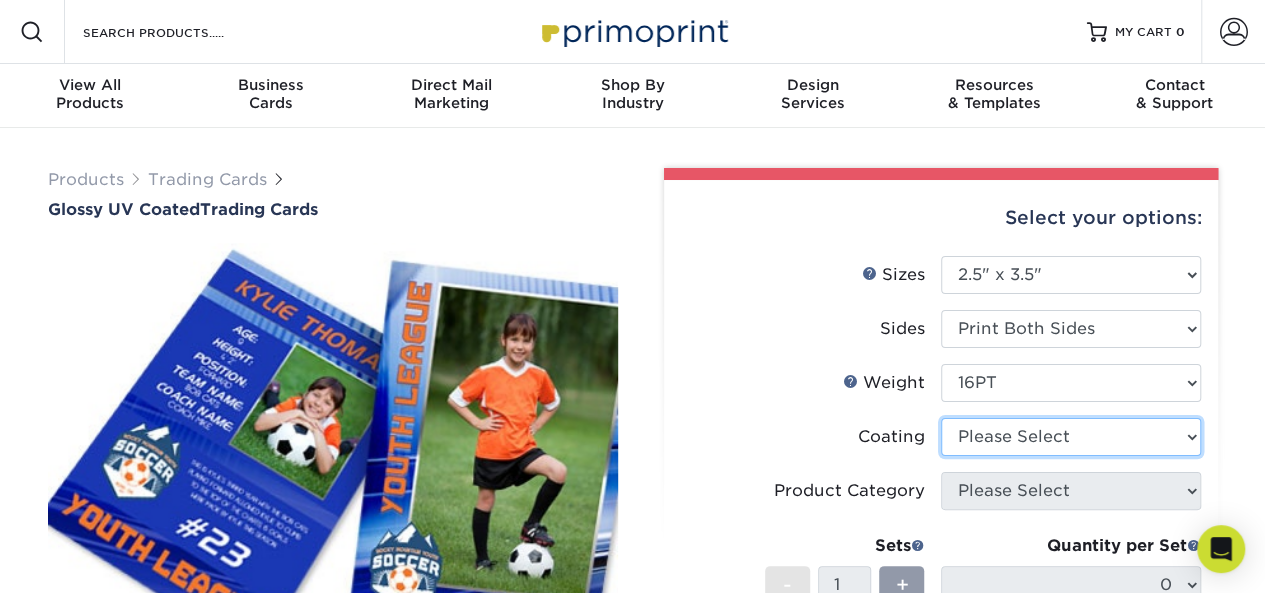 click at bounding box center (1071, 437) 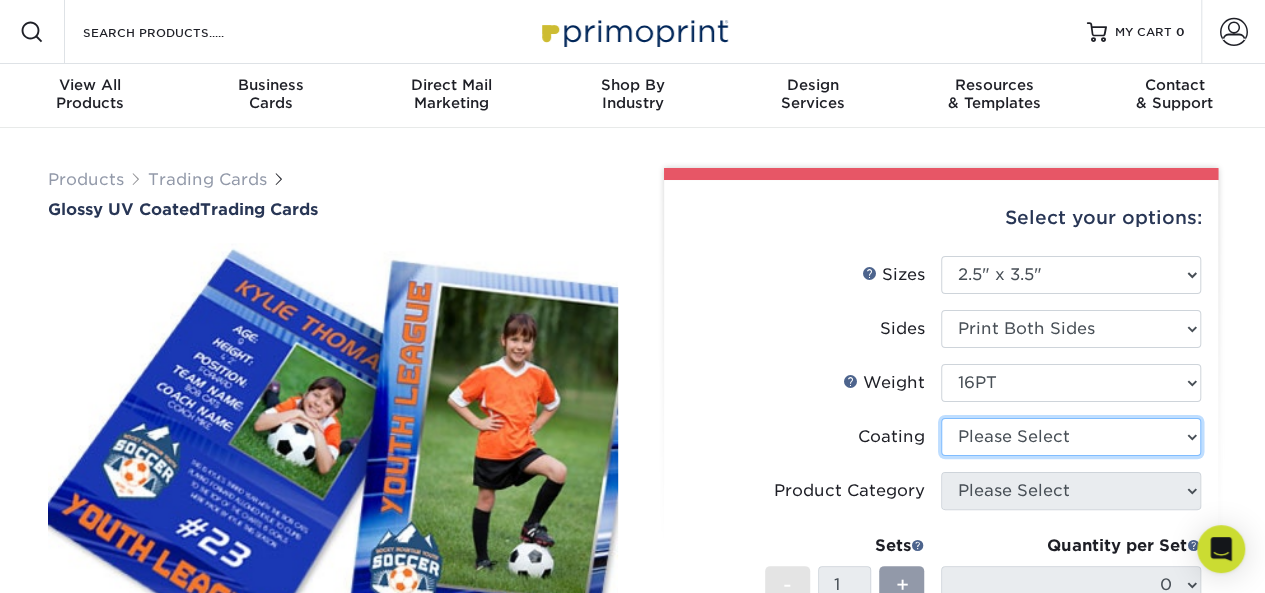 select on "ae367451-b2b8-45df-a344-0f05b6a12993" 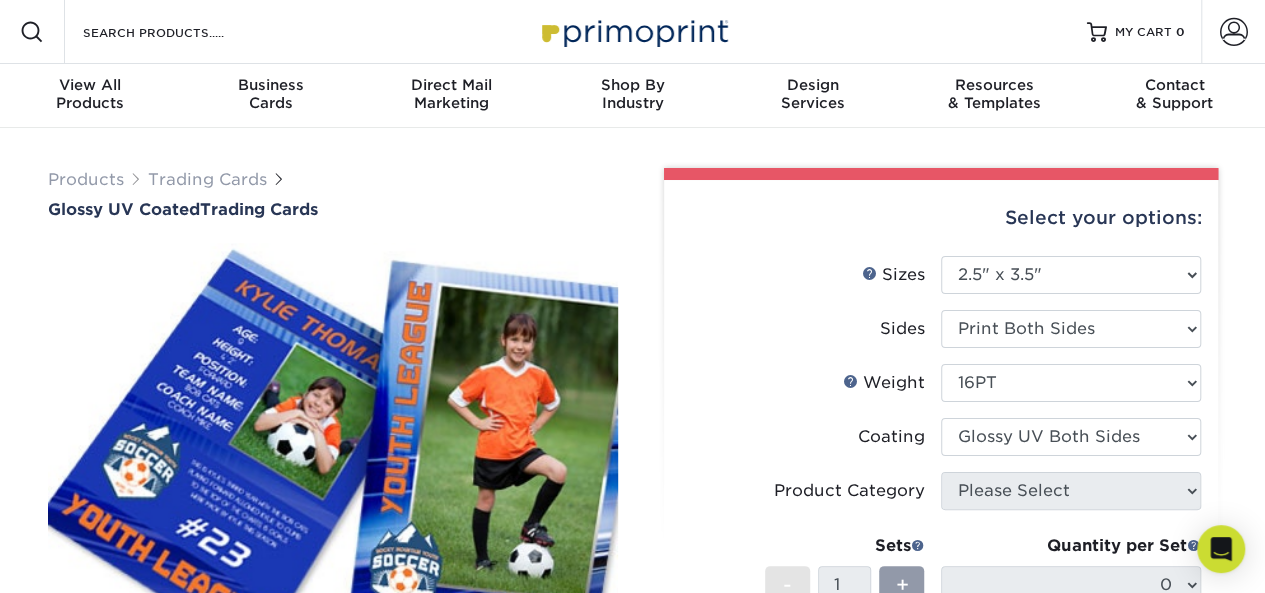 click at bounding box center [1071, 437] 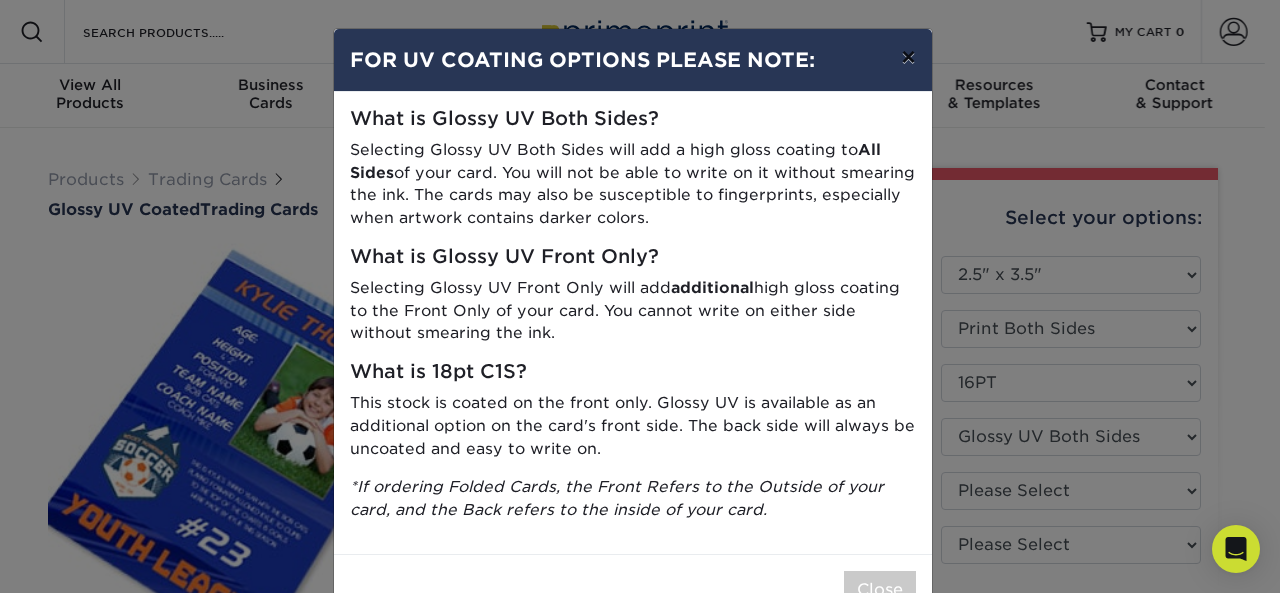 click on "×" at bounding box center [908, 57] 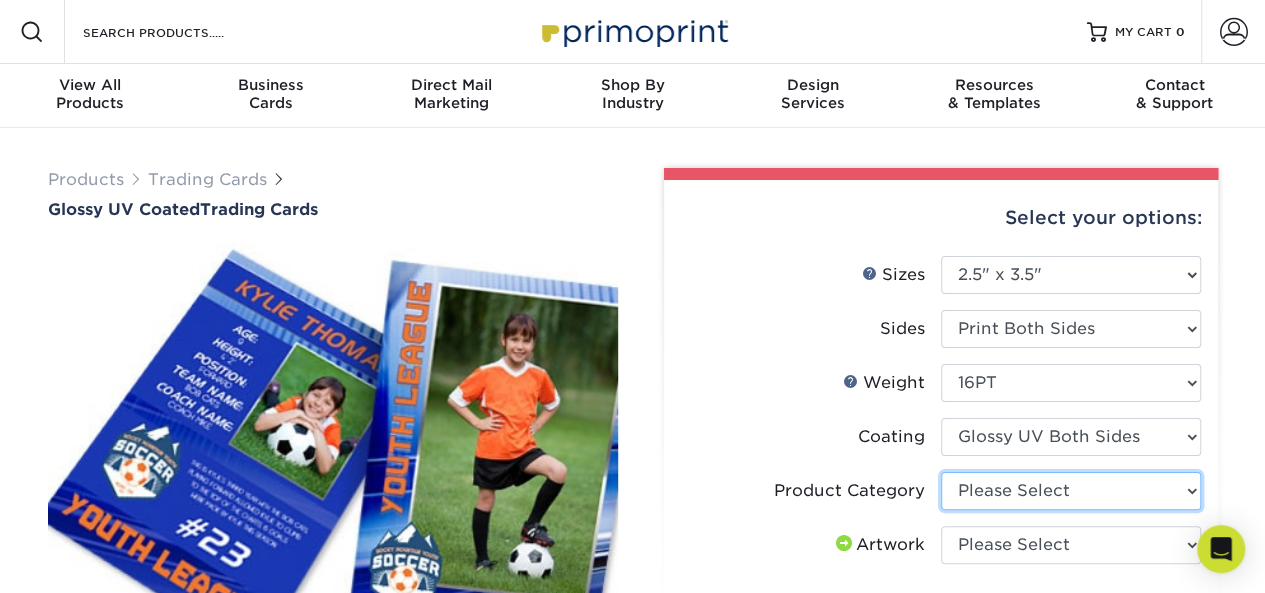 click on "Please Select Trading Cards" at bounding box center (1071, 491) 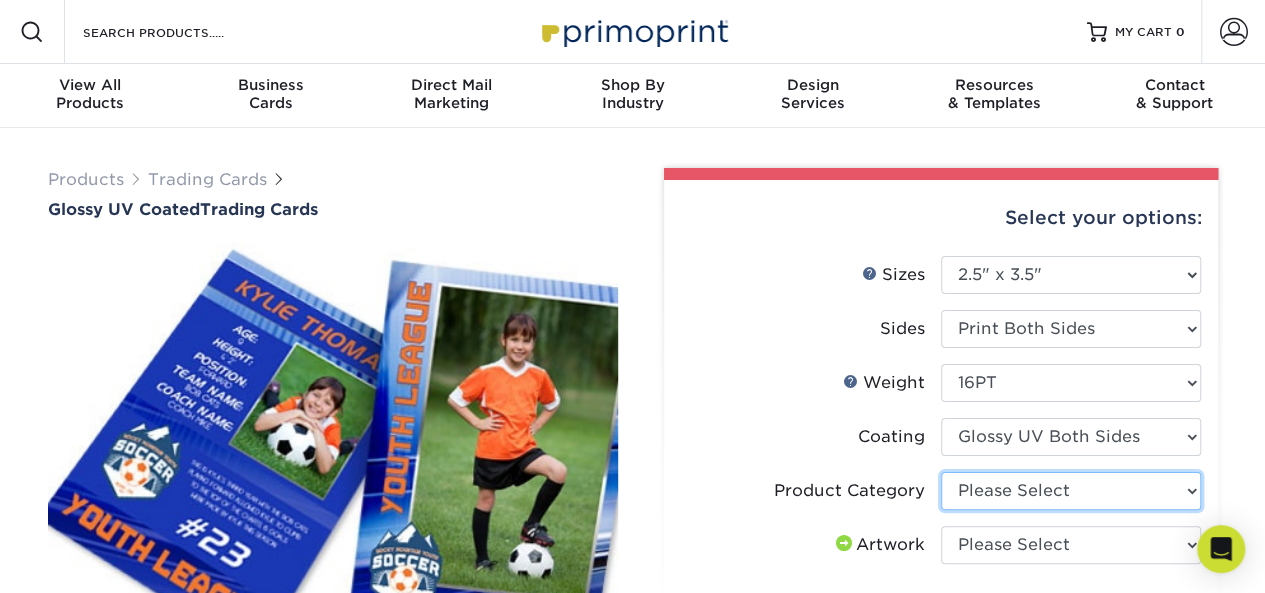 select on "c2f9bce9-36c2-409d-b101-c29d9d031e18" 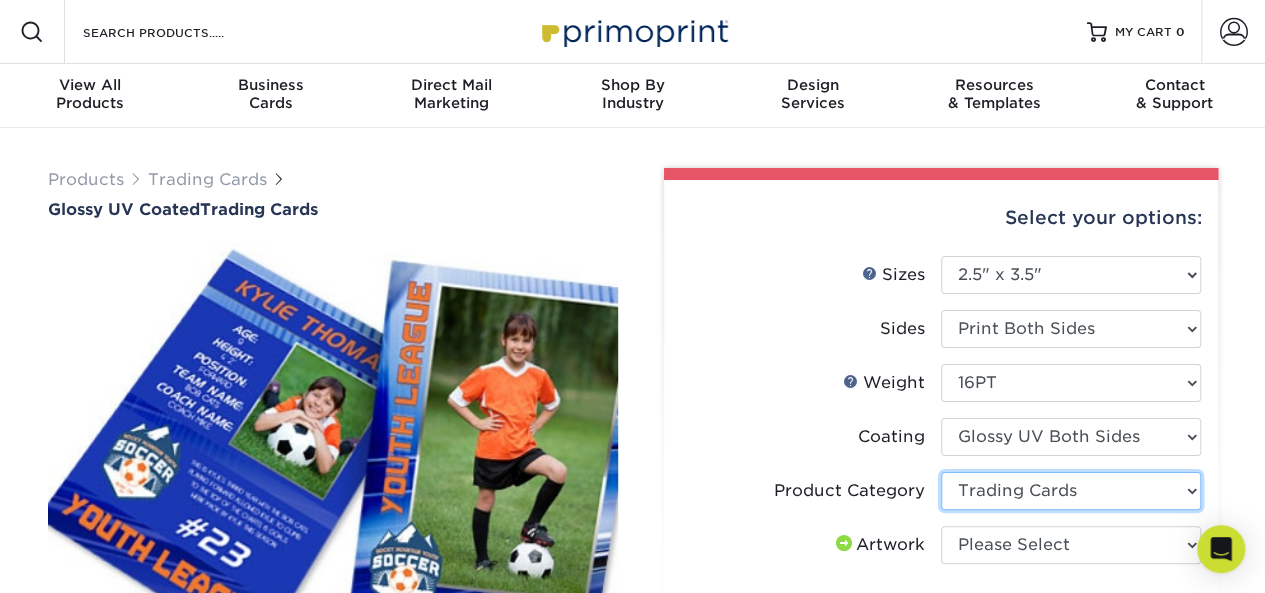 click on "Please Select Trading Cards" at bounding box center (1071, 491) 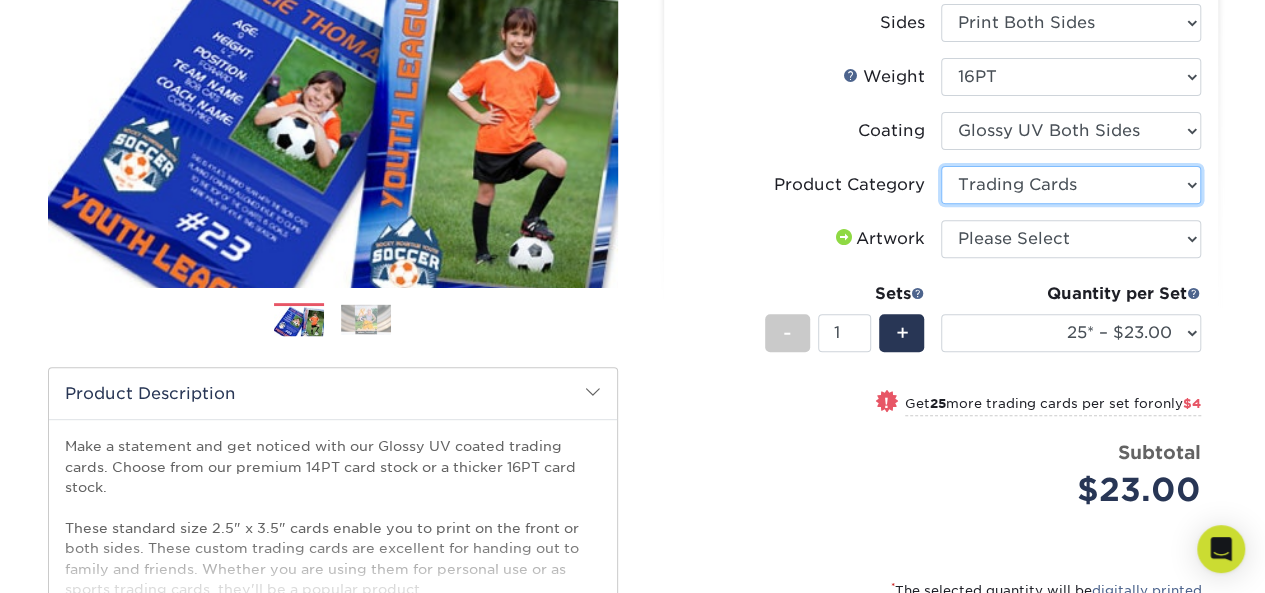 scroll, scrollTop: 320, scrollLeft: 0, axis: vertical 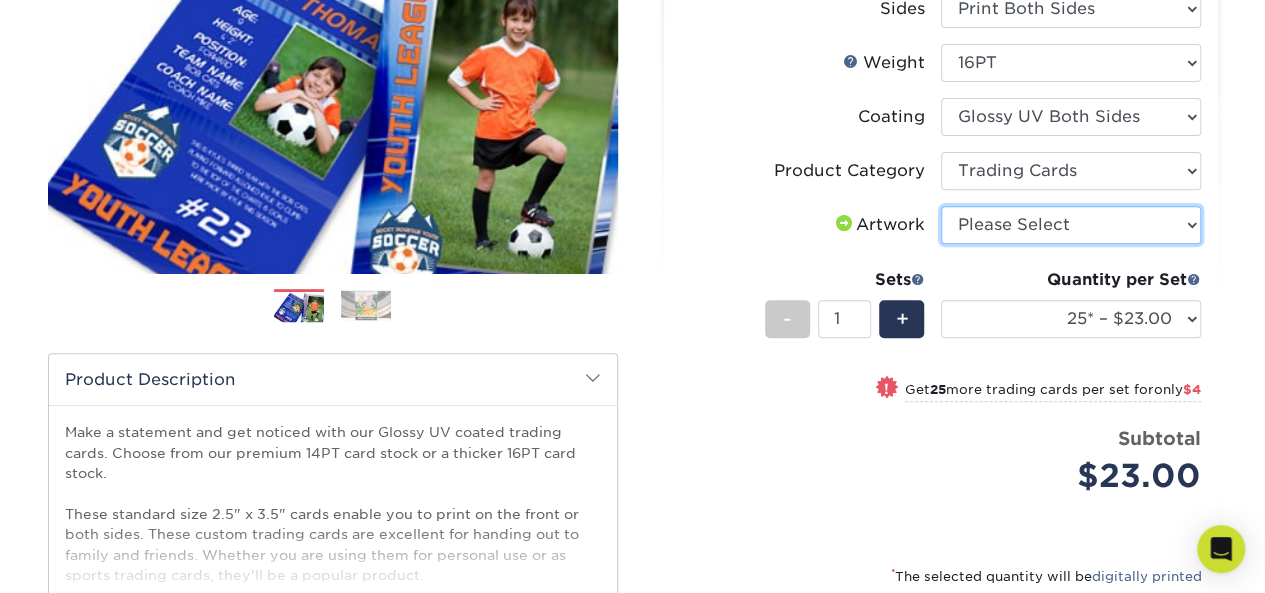 click on "Please Select I will upload files I need a design - $100" at bounding box center (1071, 225) 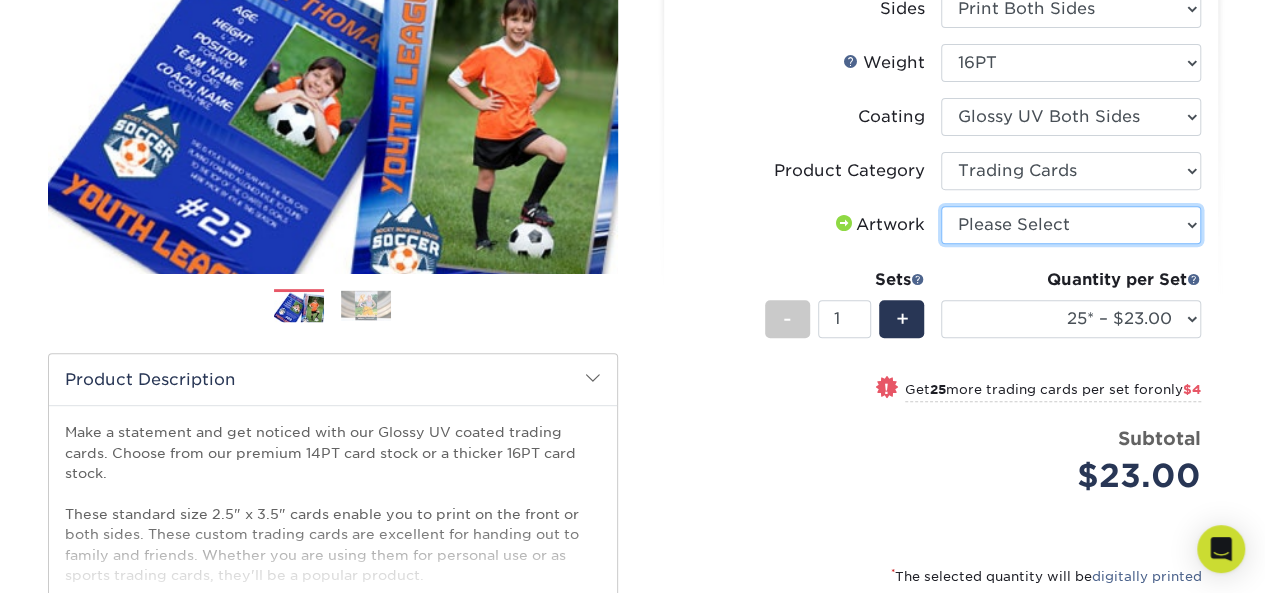 select on "upload" 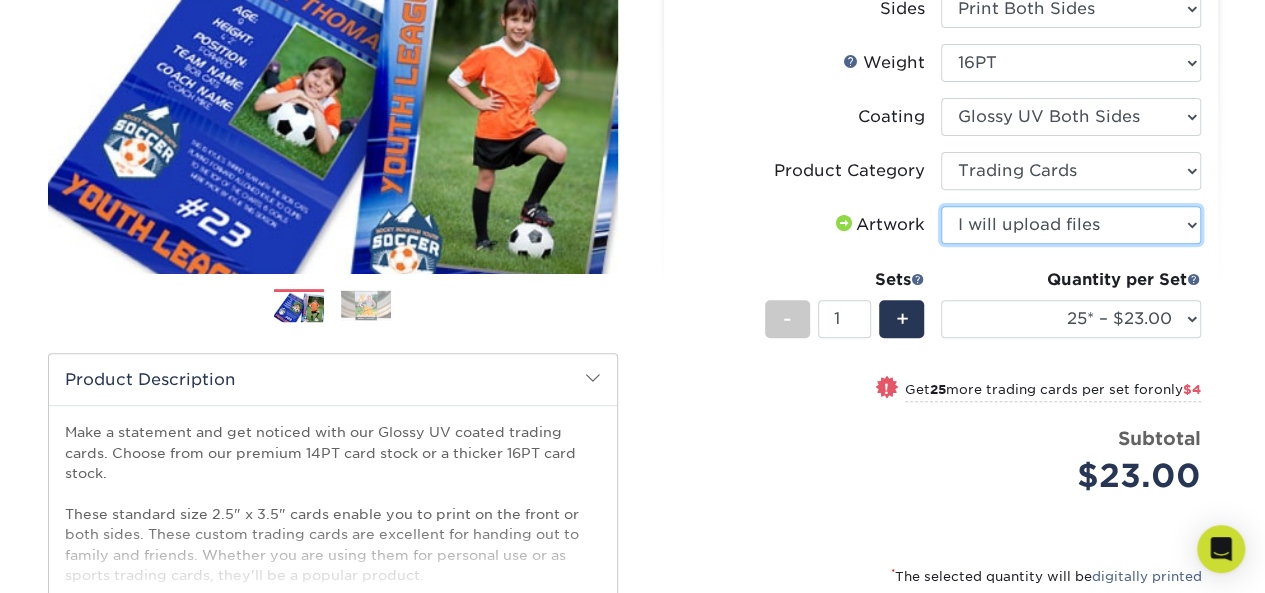 click on "Please Select I will upload files I need a design - $100" at bounding box center (1071, 225) 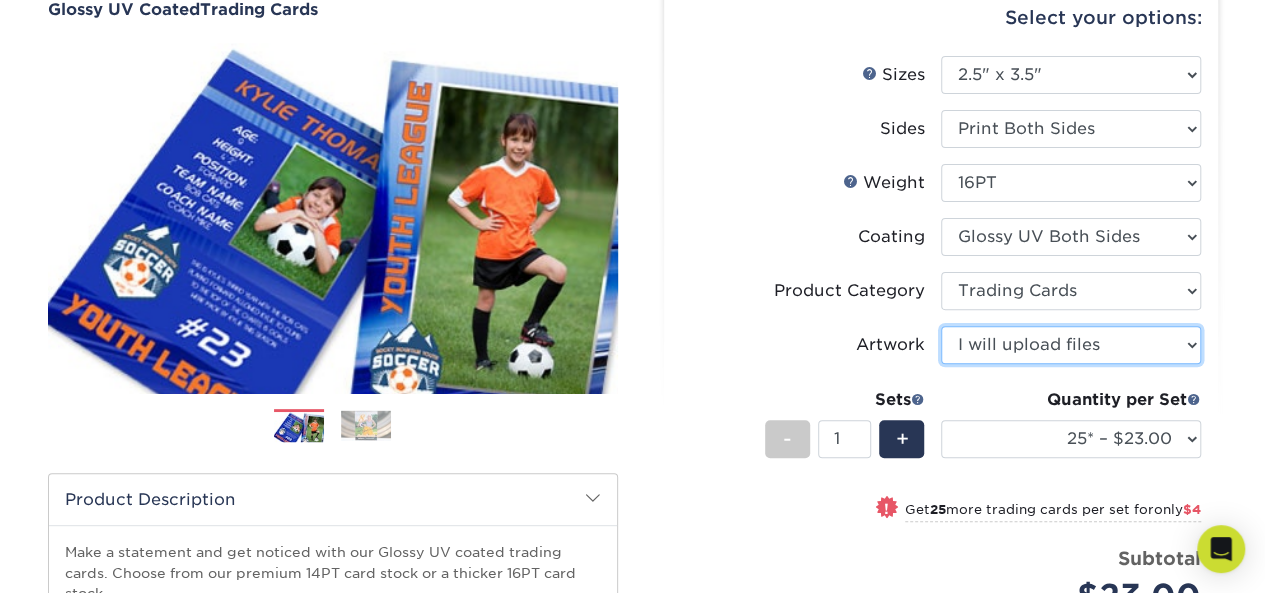 scroll, scrollTop: 160, scrollLeft: 0, axis: vertical 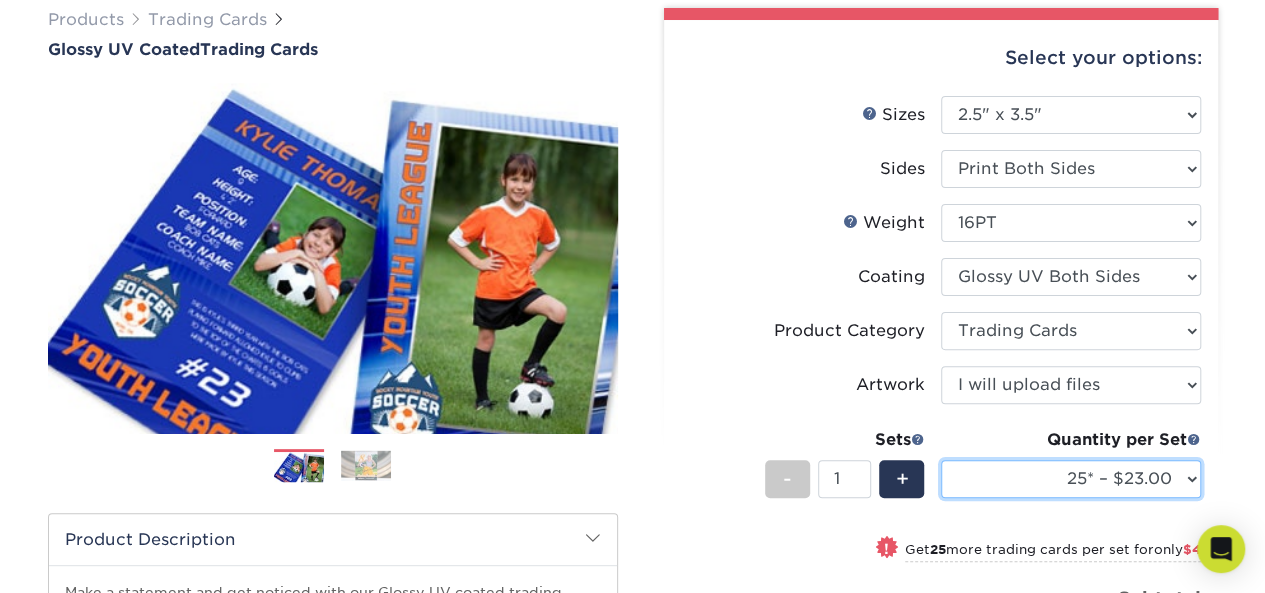 click on "25* – $23.00 50* – $27.00 75* – $33.00 100* – $37.00 250* – $47.00 500 – $58.00 1000 – $71.00 2500 – $141.00 5000 – $192.00 10000 – $376.00 15000 – $554.00 20000 – $742.00 25000 – $903.00" at bounding box center [1071, 479] 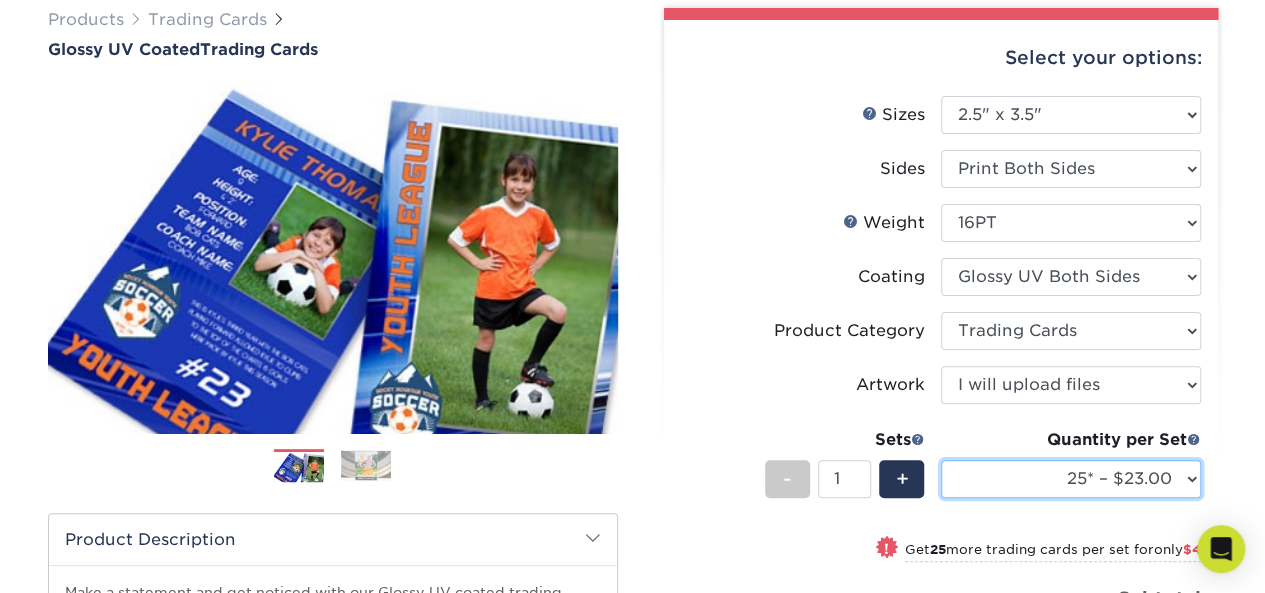 select on "50* – $27.00" 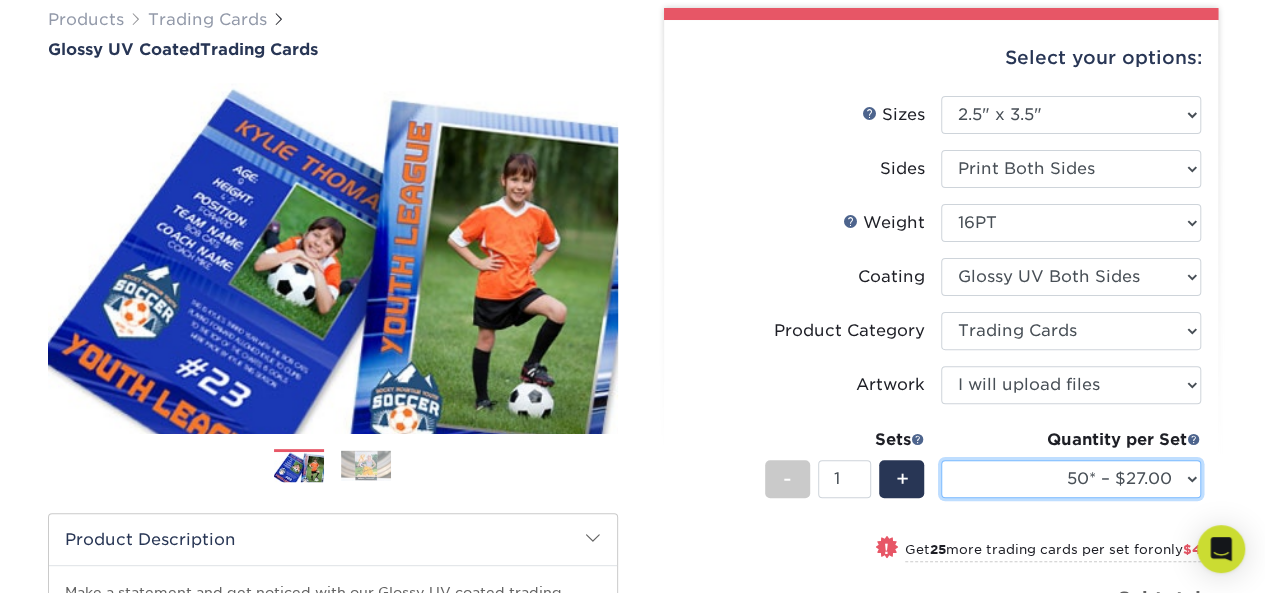 click on "25* – $23.00 50* – $27.00 75* – $33.00 100* – $37.00 250* – $47.00 500 – $58.00 1000 – $71.00 2500 – $141.00 5000 – $192.00 10000 – $376.00 15000 – $554.00 20000 – $742.00 25000 – $903.00" at bounding box center [1071, 479] 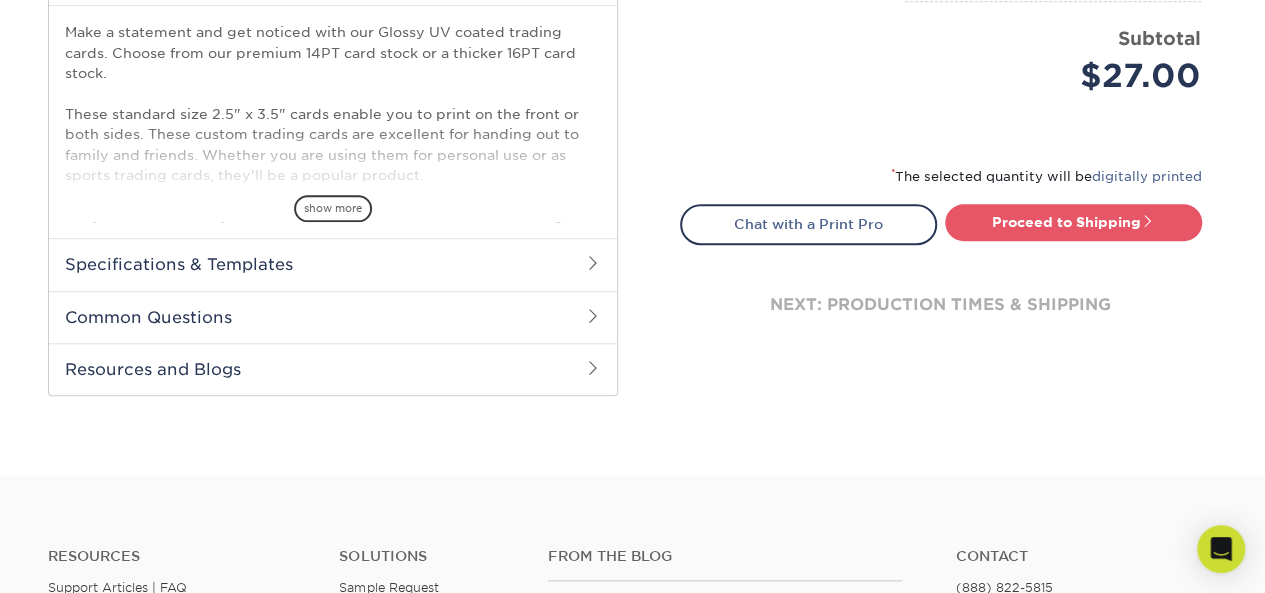 scroll, scrollTop: 840, scrollLeft: 0, axis: vertical 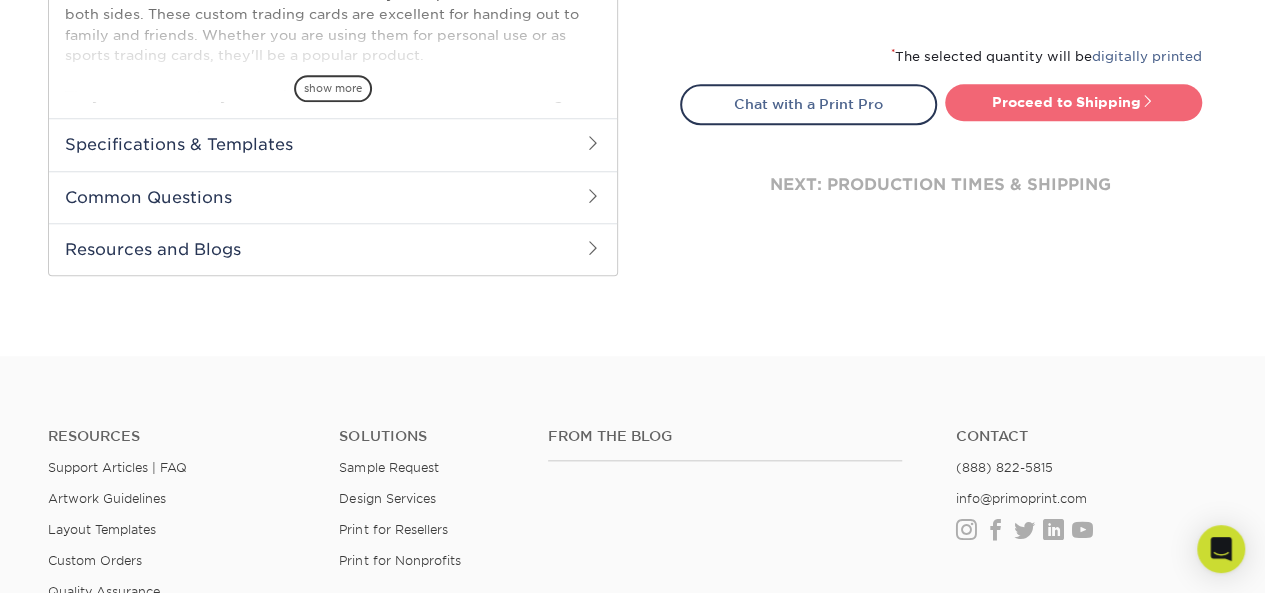 click on "Proceed to Shipping" at bounding box center [1073, 102] 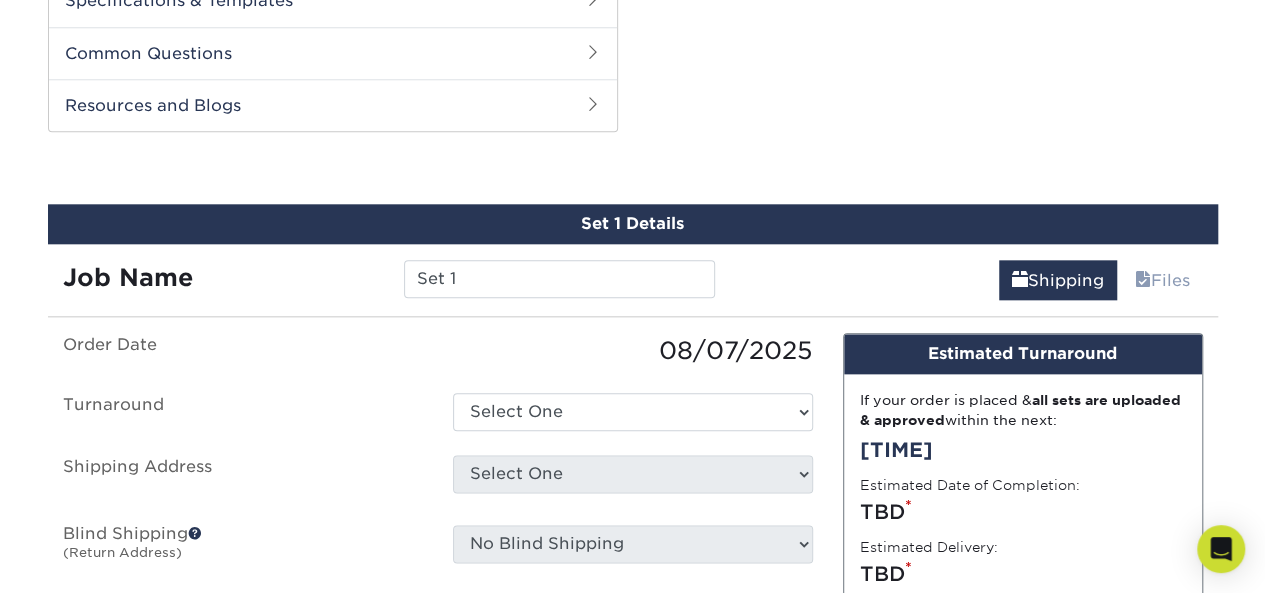 scroll, scrollTop: 1015, scrollLeft: 0, axis: vertical 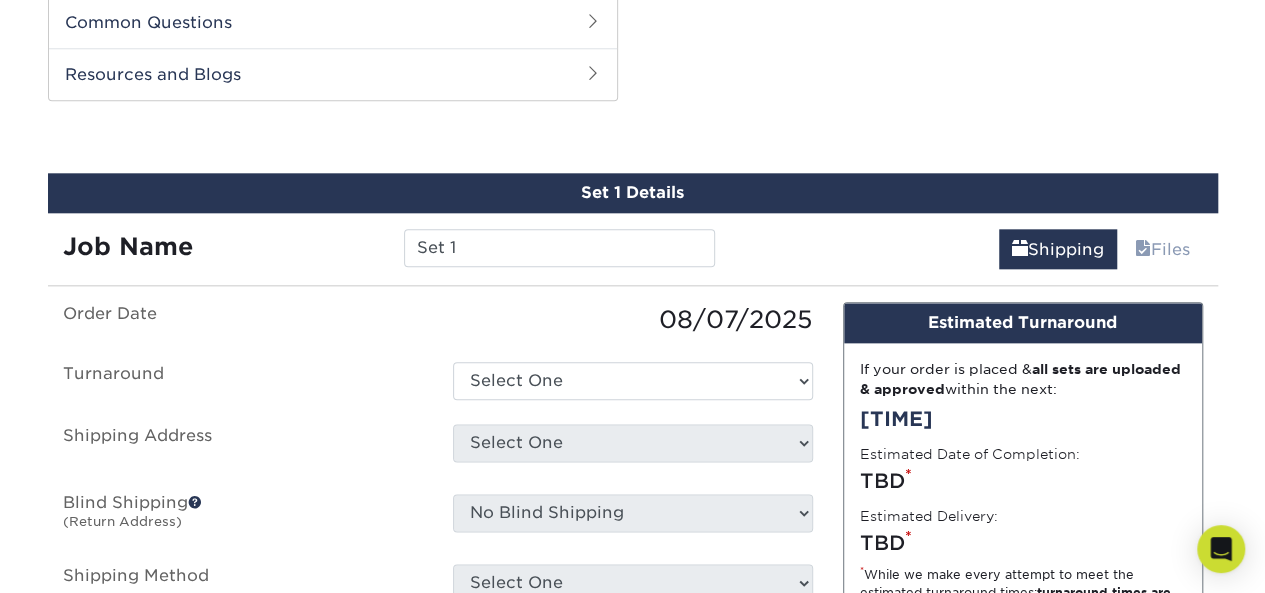 click on "Products
Trading Cards
Glossy UV Coated  Trading Cards
Previous Next  /" at bounding box center [632, -27] 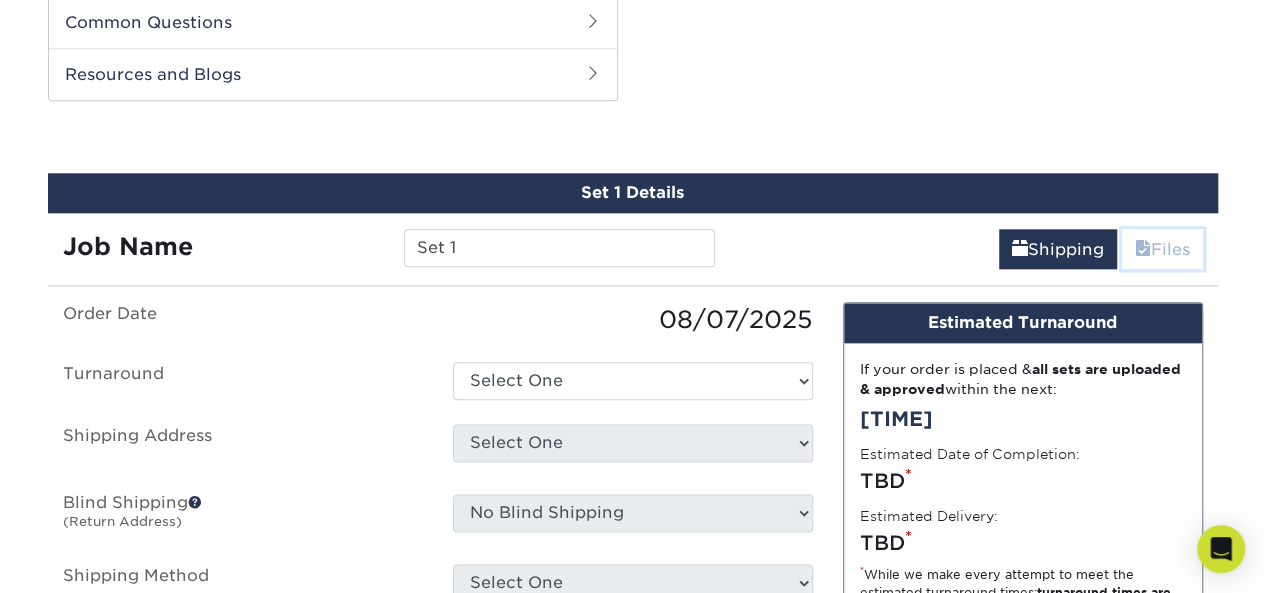 click on "Files" at bounding box center (1162, 249) 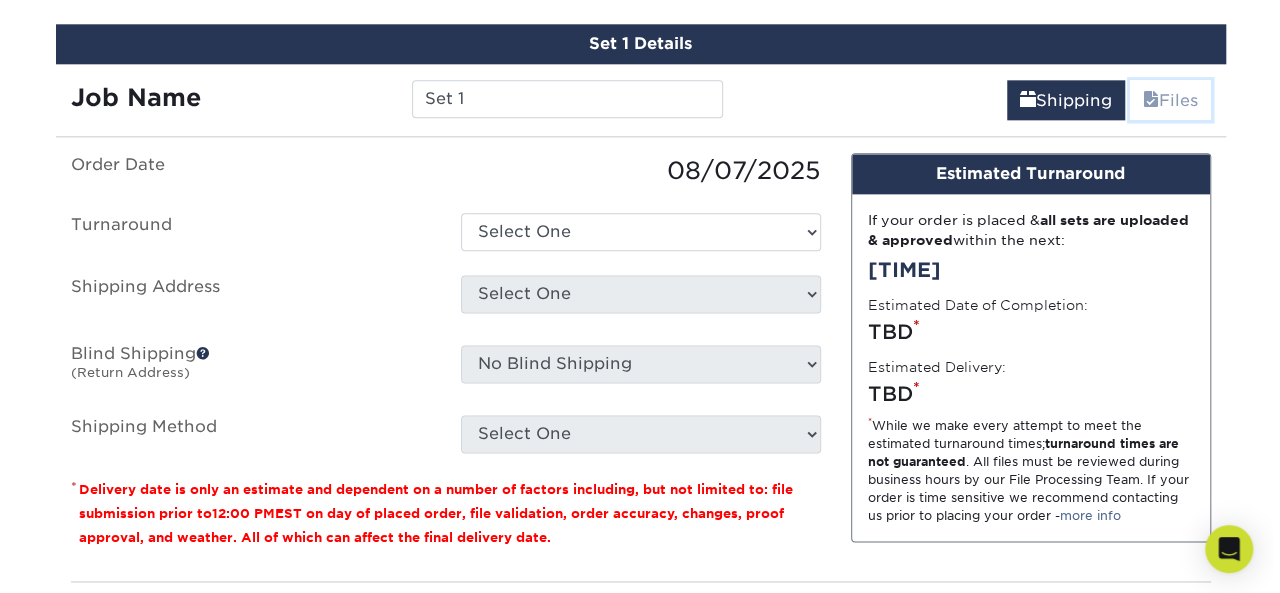 scroll, scrollTop: 1175, scrollLeft: 0, axis: vertical 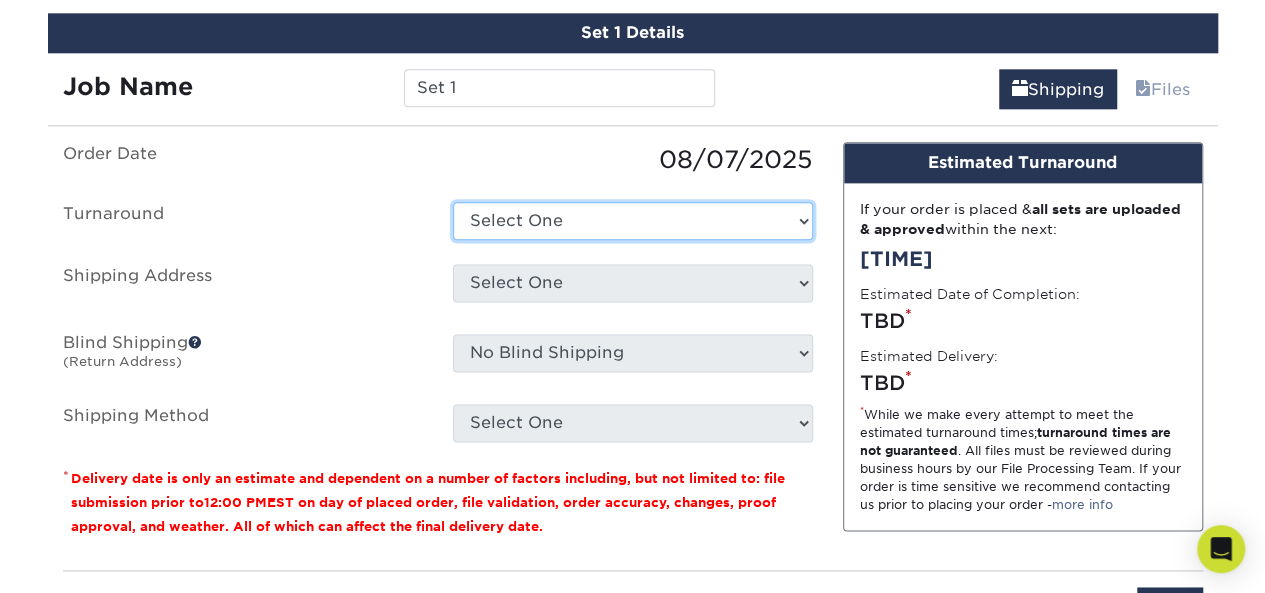 click on "Select One 2-4 Business Days 2 Day Next Business Day" at bounding box center (633, 221) 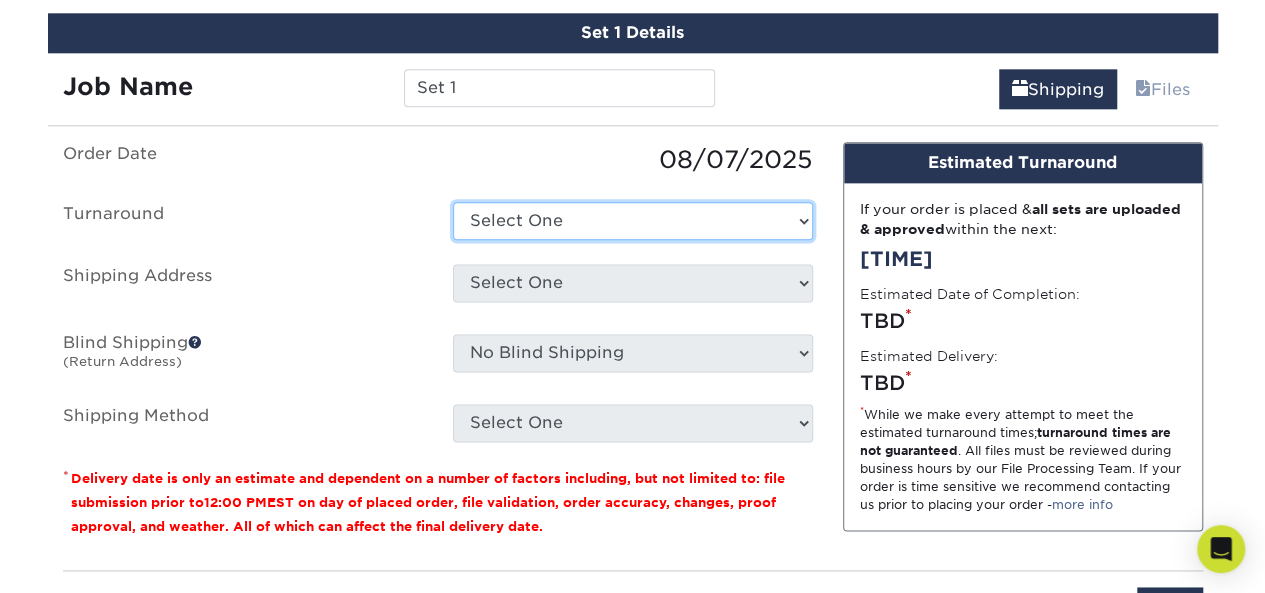 select on "[UUID]" 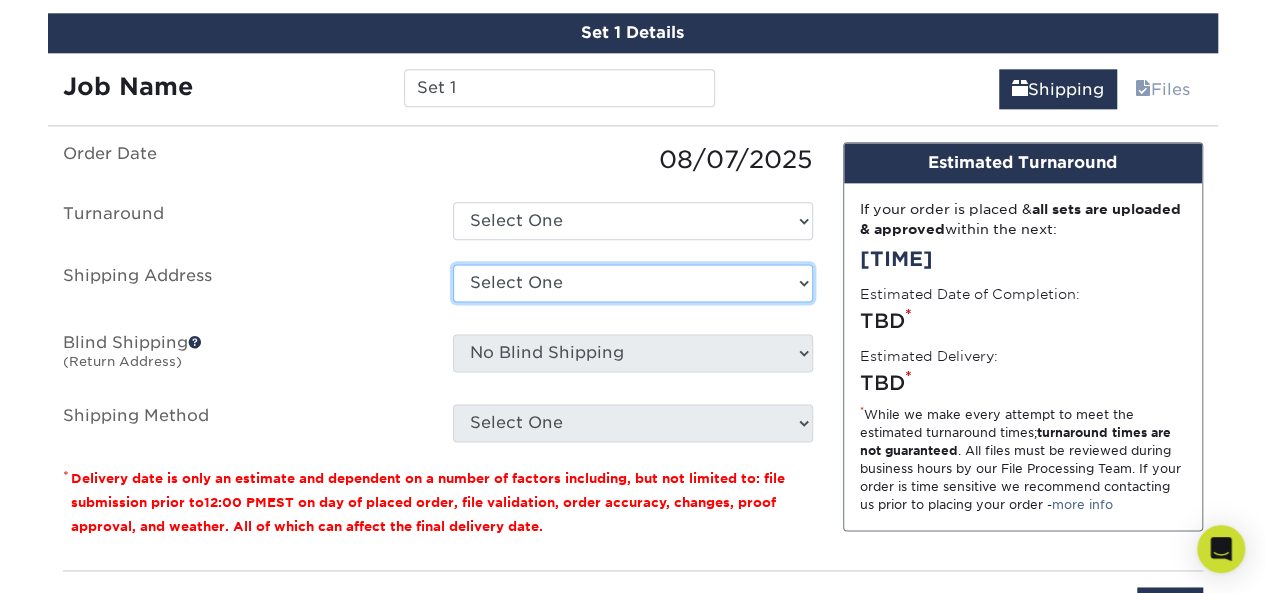 click on "Select One
+ Add New Address
- Login" at bounding box center (633, 283) 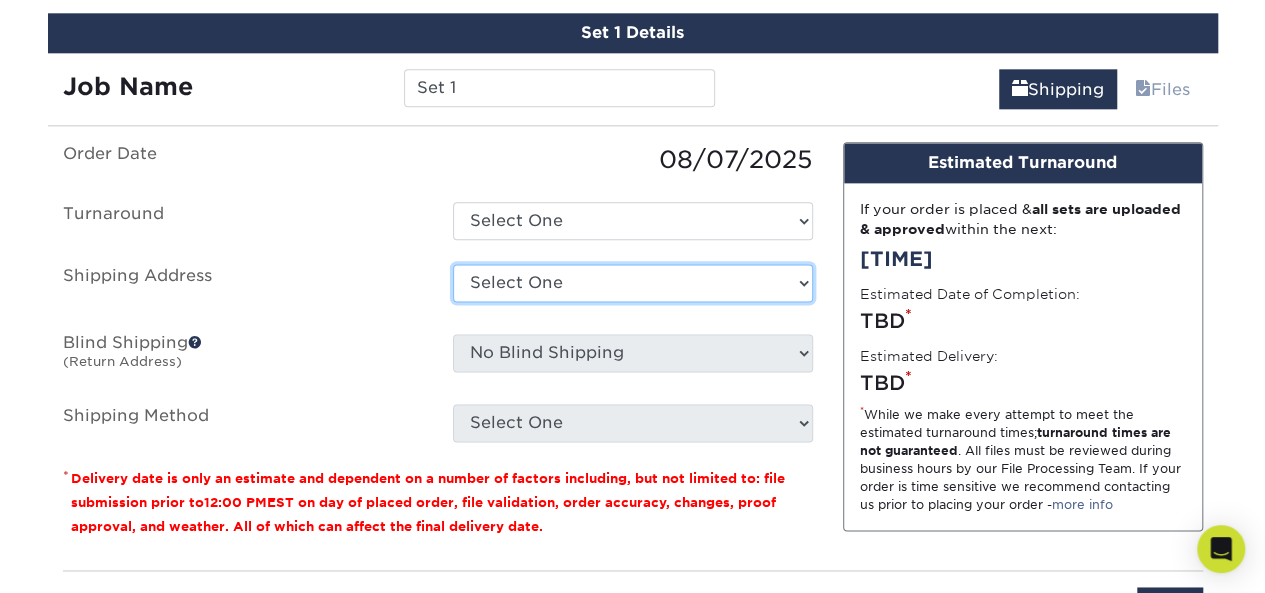 select on "newaddress" 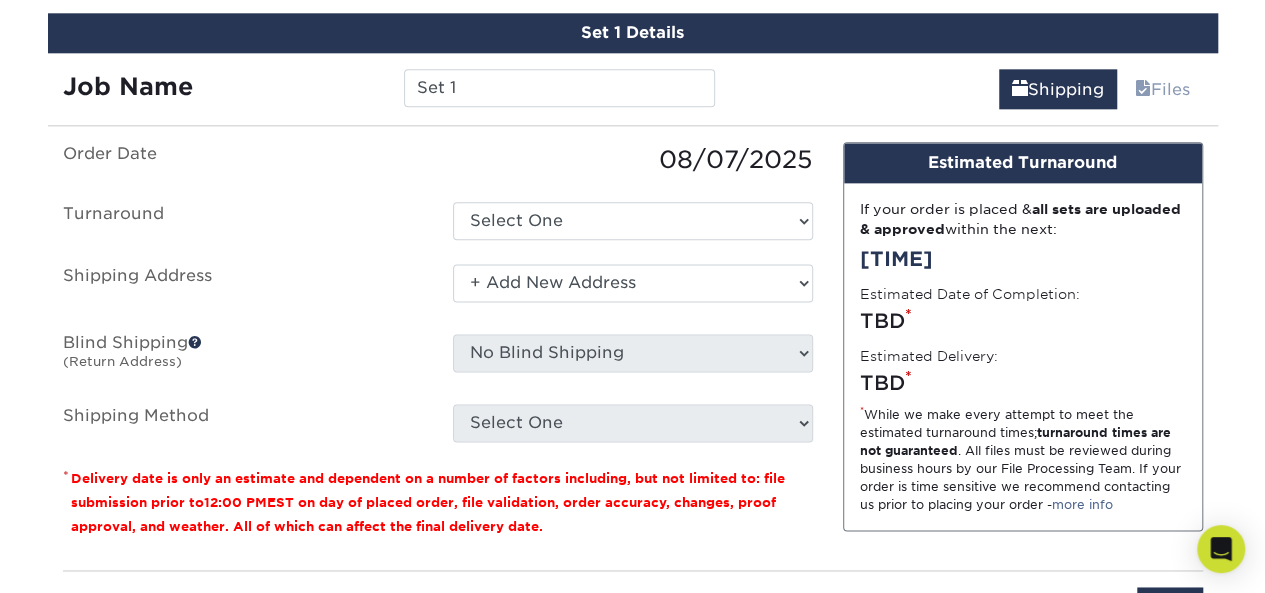 click on "Select One
+ Add New Address
- Login" at bounding box center [633, 283] 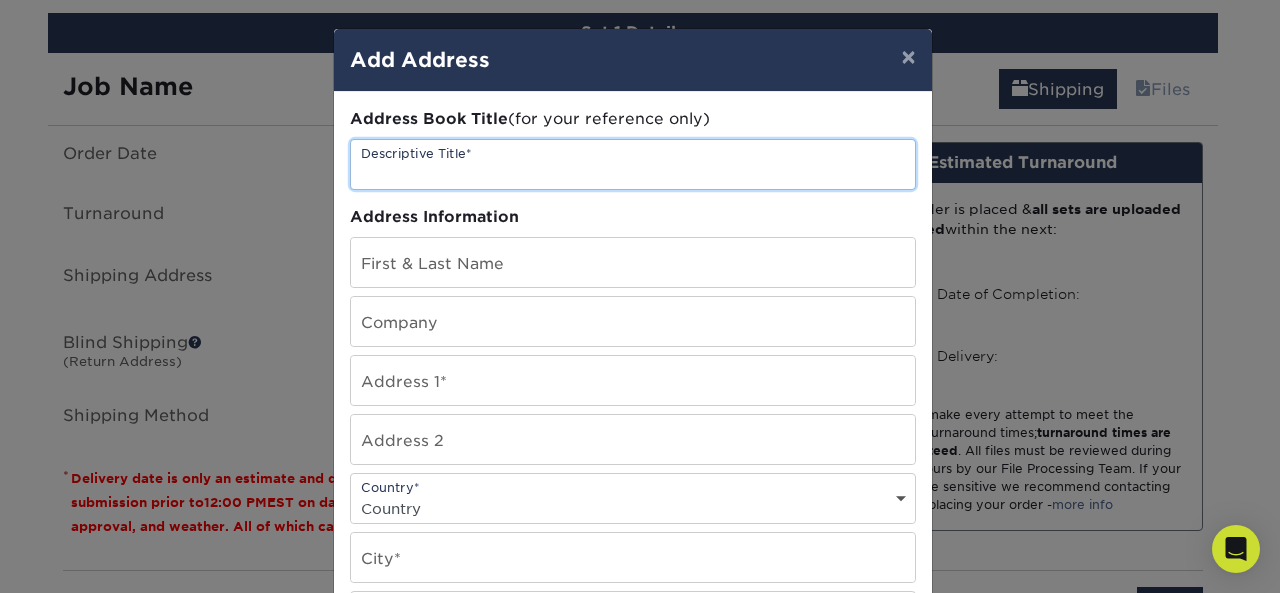 click at bounding box center (633, 164) 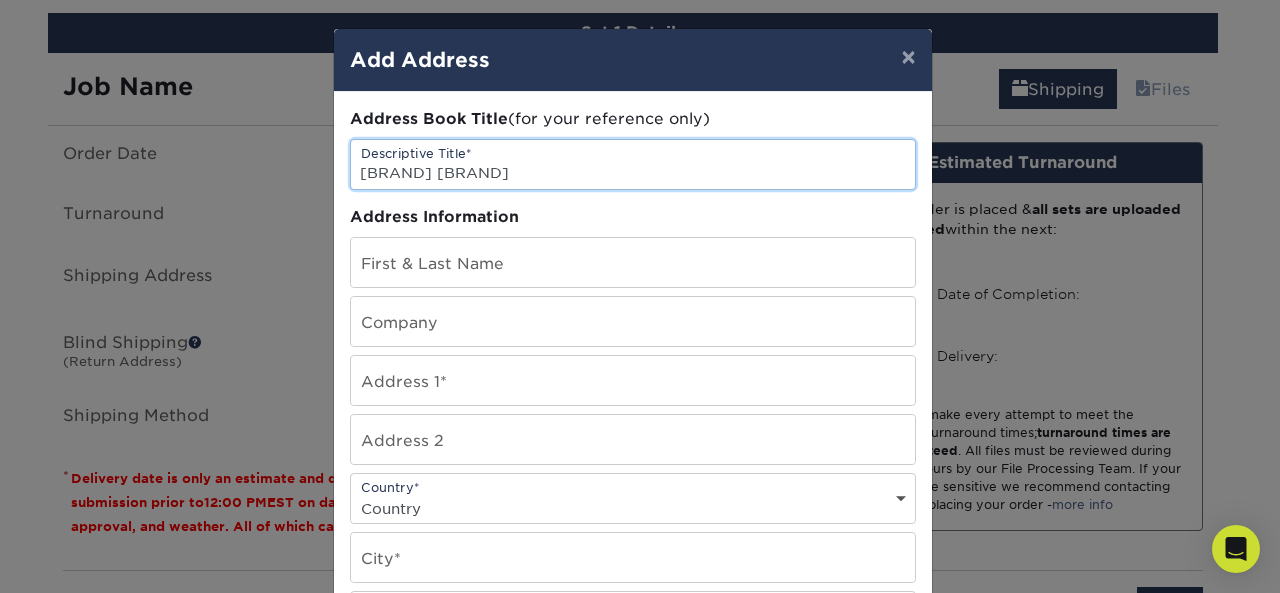 type on "[BRAND] [BRAND]" 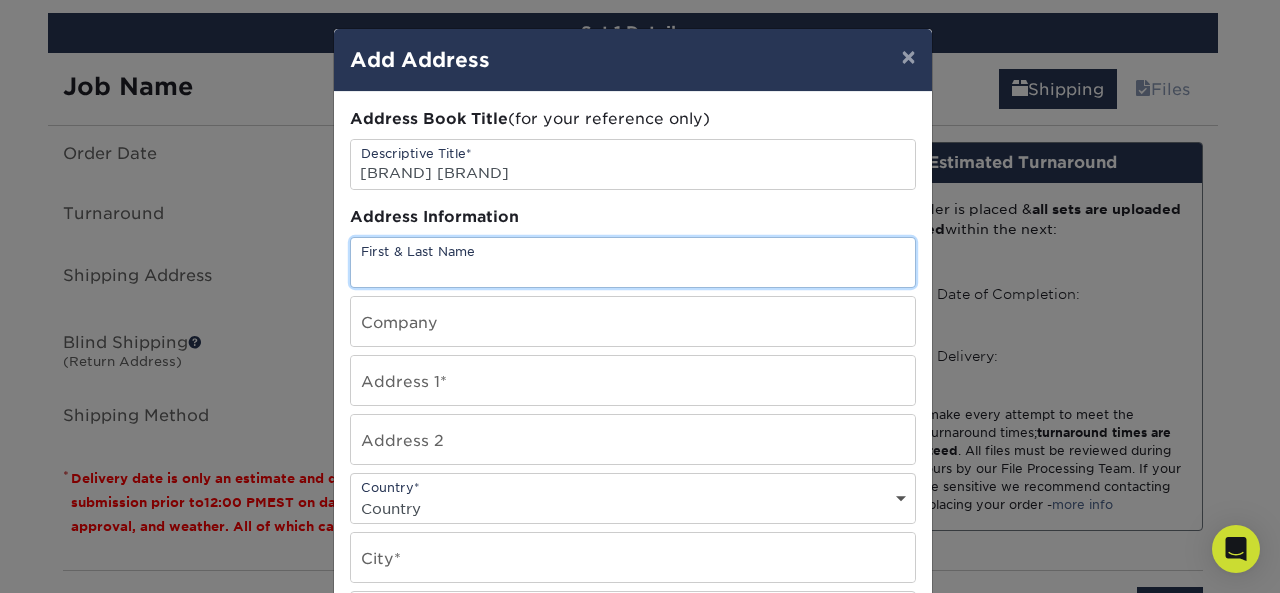 click at bounding box center [633, 262] 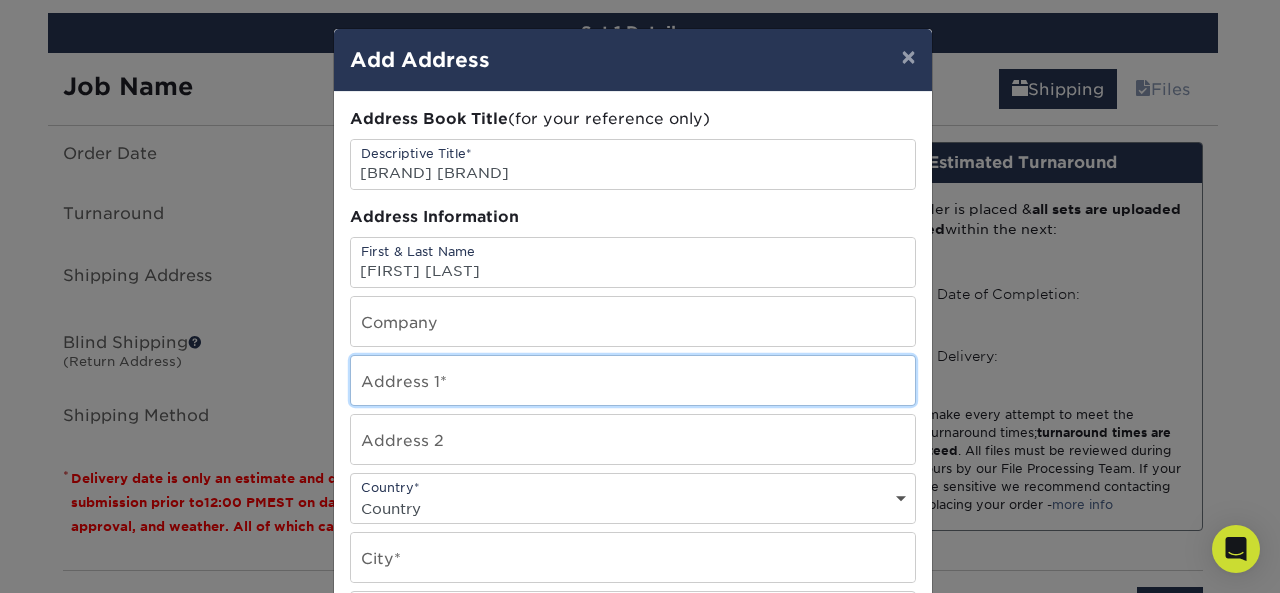 type on "[NUMBER] [STREET]" 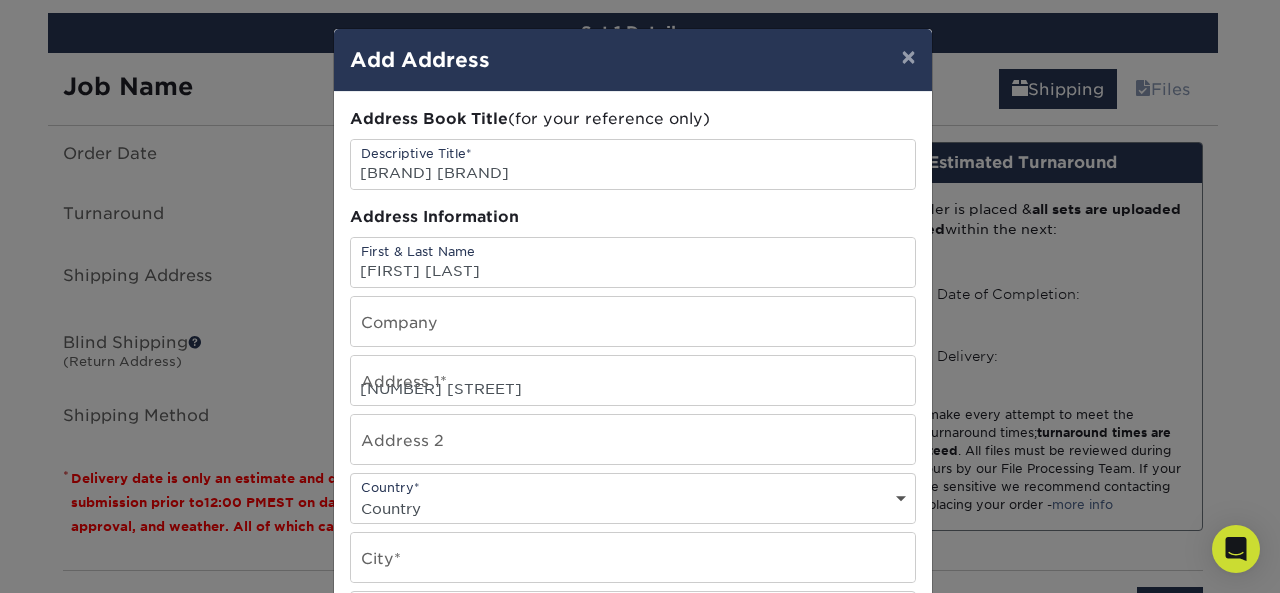 select on "US" 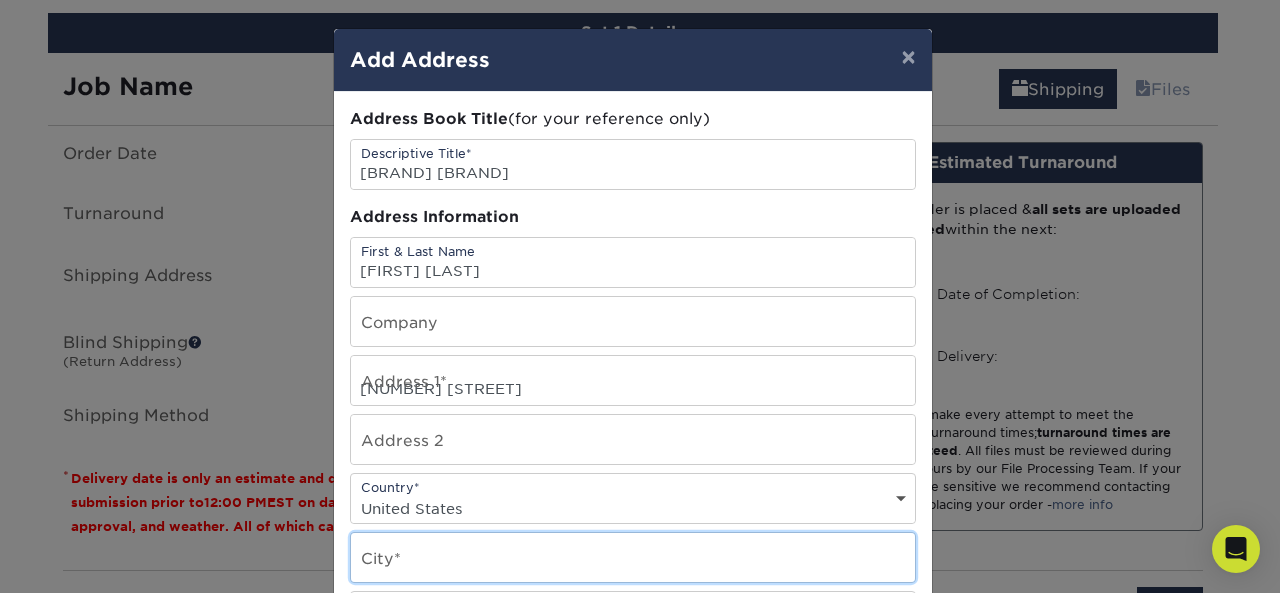 type on "[CITY]" 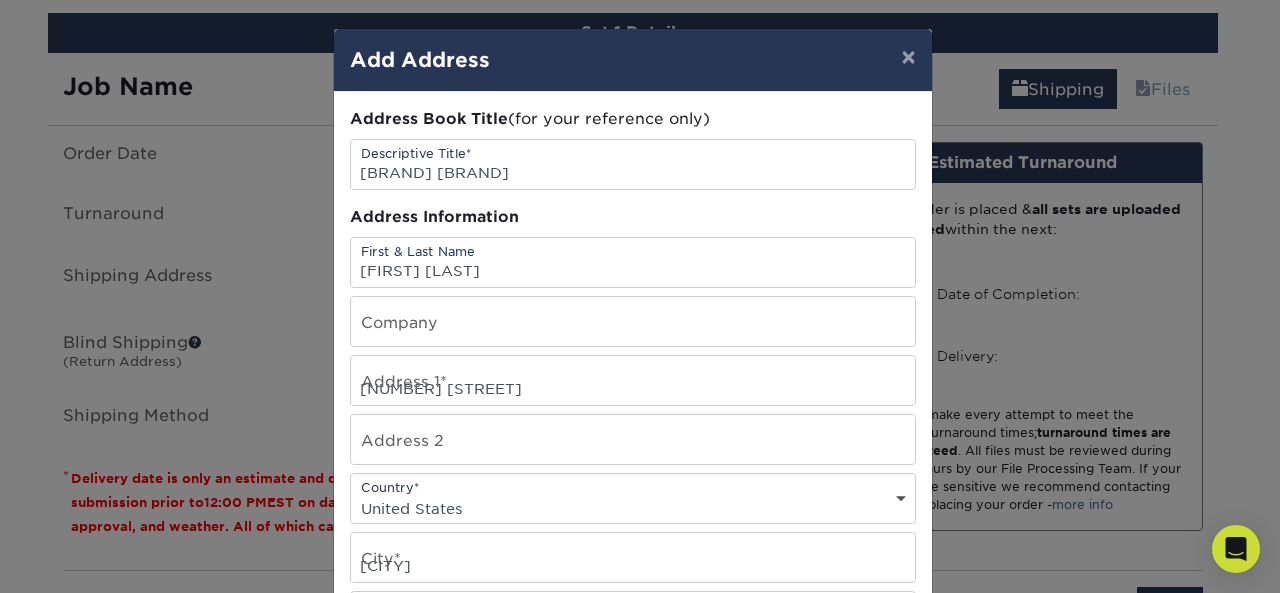 select on "TX" 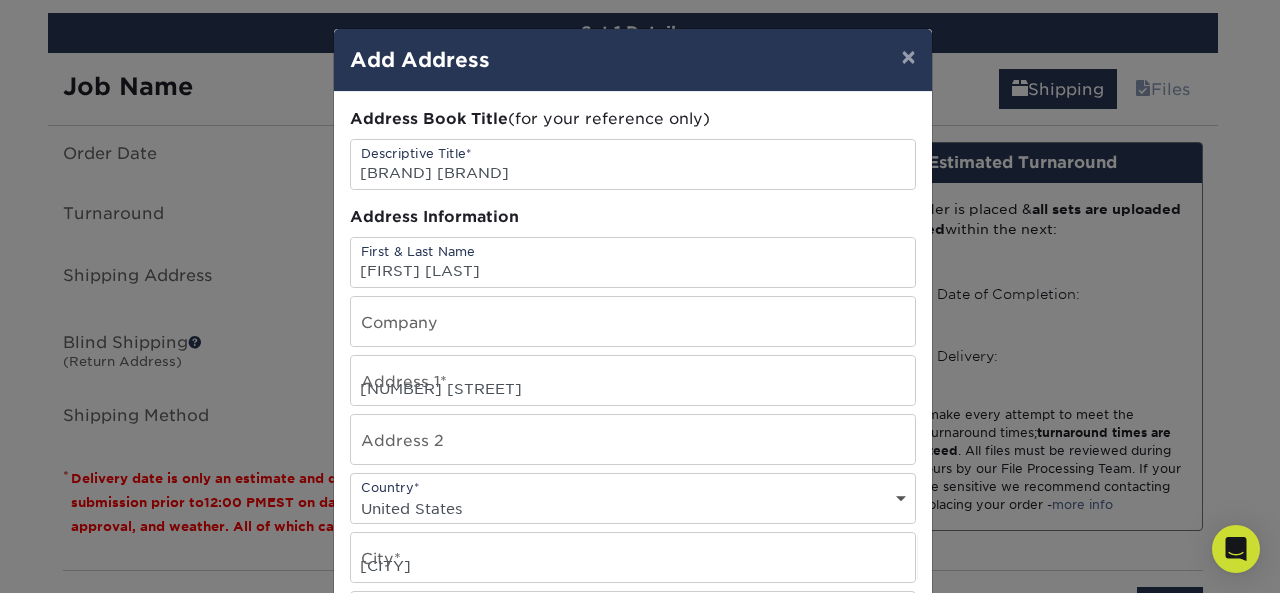 type on "[POSTAL_CODE]" 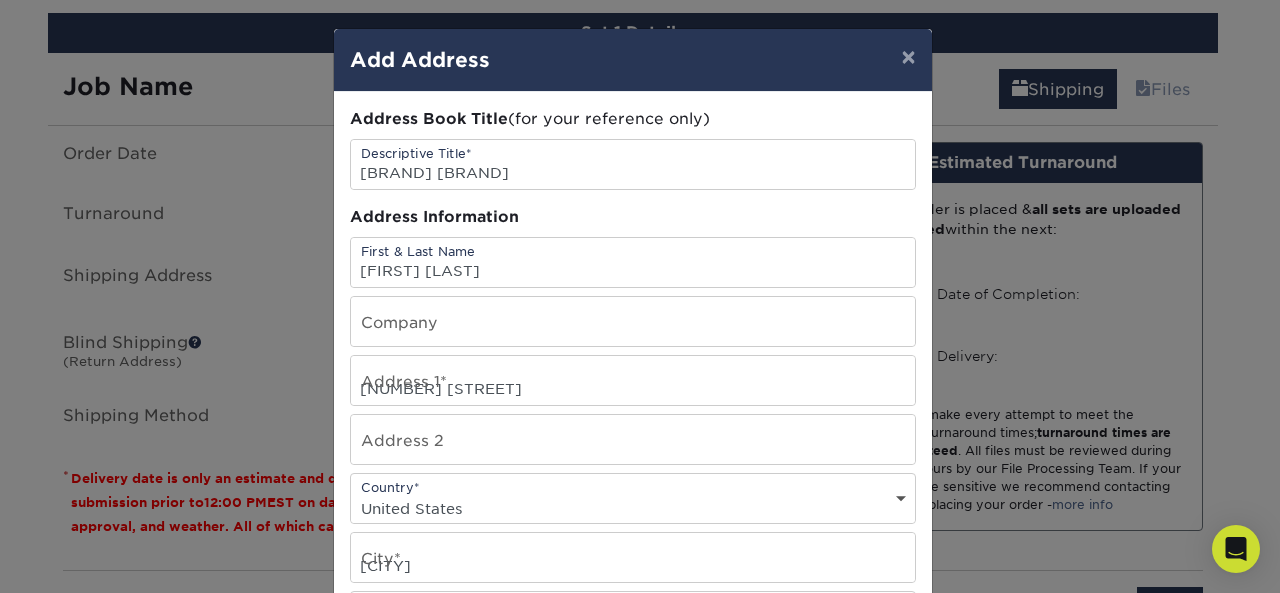 type on "[PHONE]" 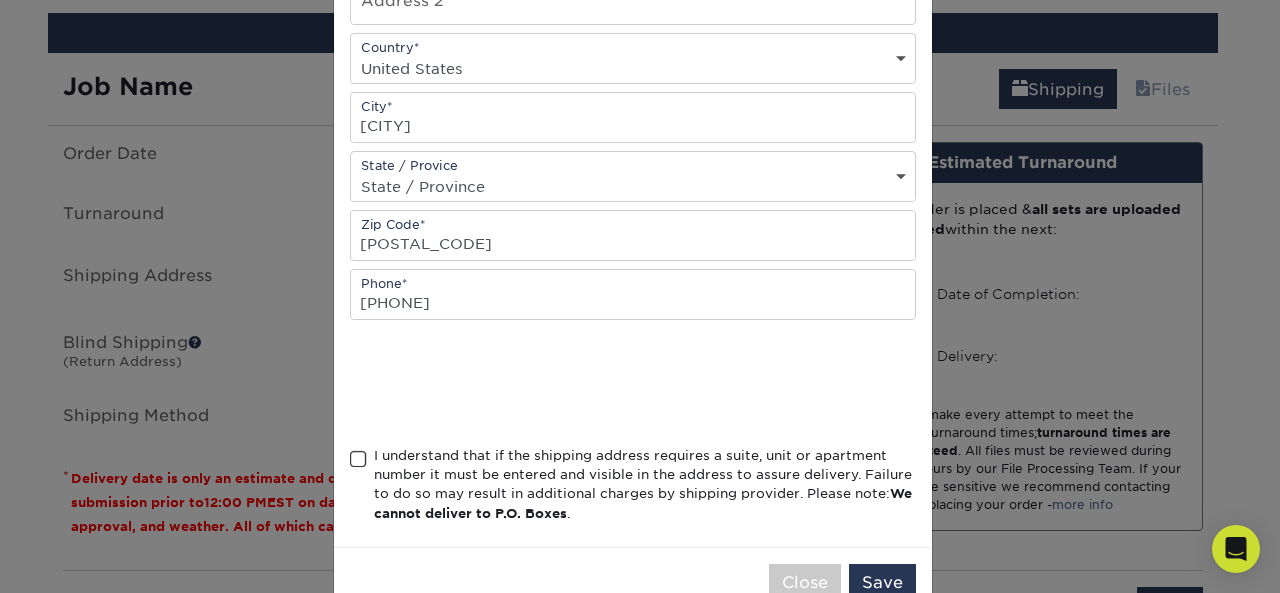 scroll, scrollTop: 480, scrollLeft: 0, axis: vertical 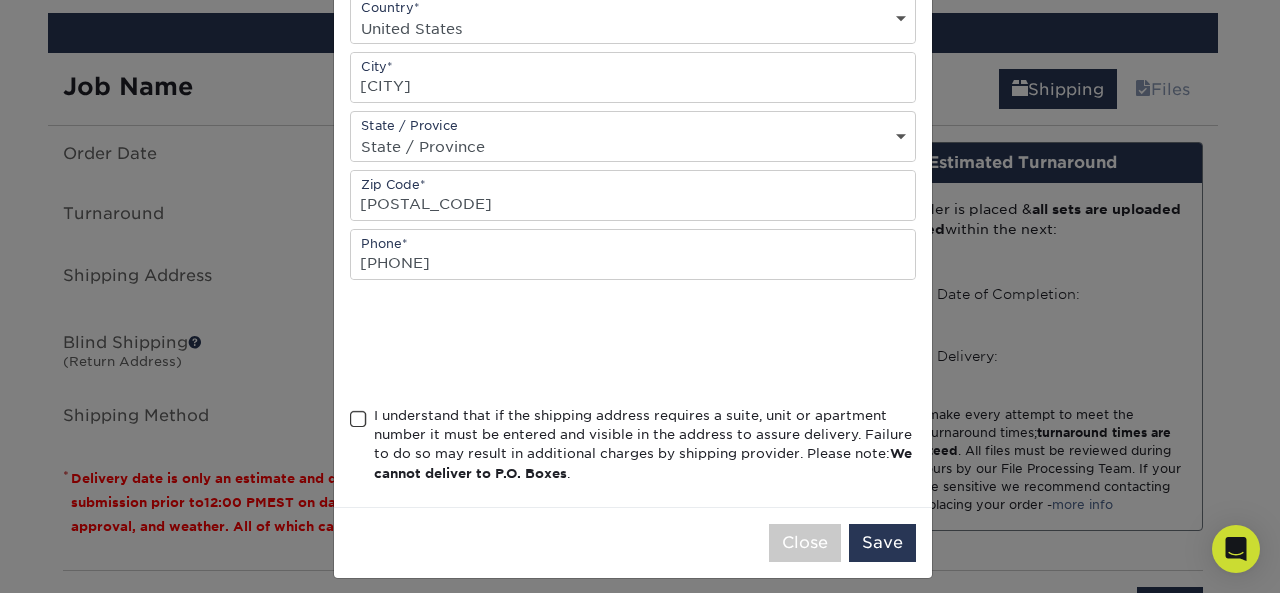 click at bounding box center (358, 419) 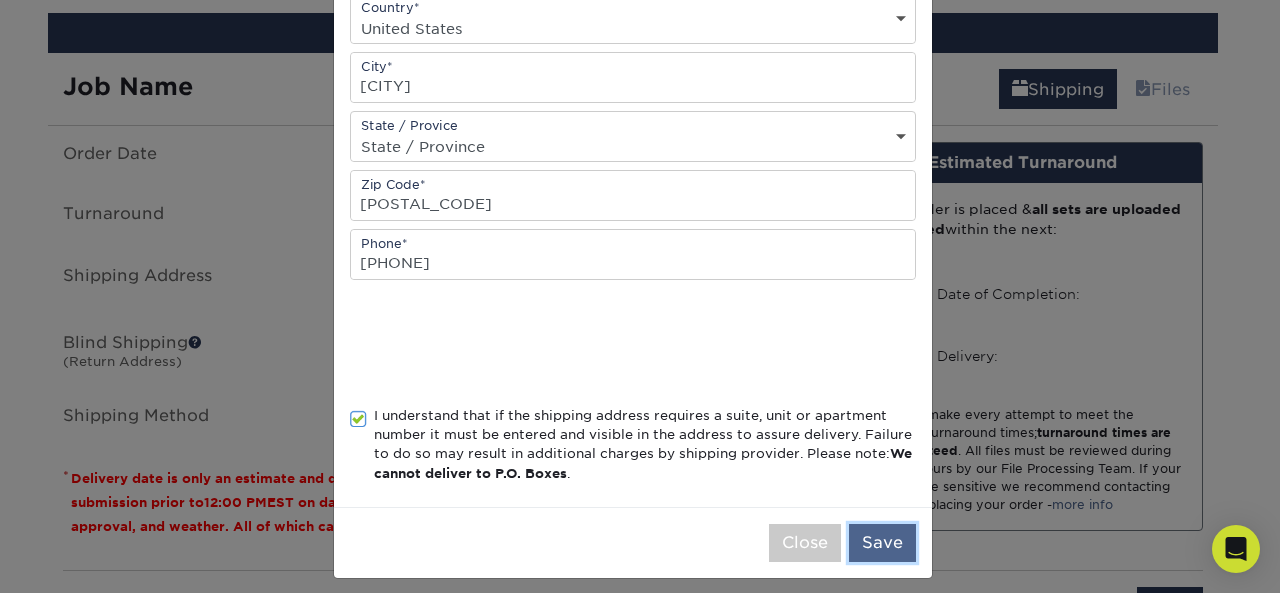click on "Save" at bounding box center (882, 543) 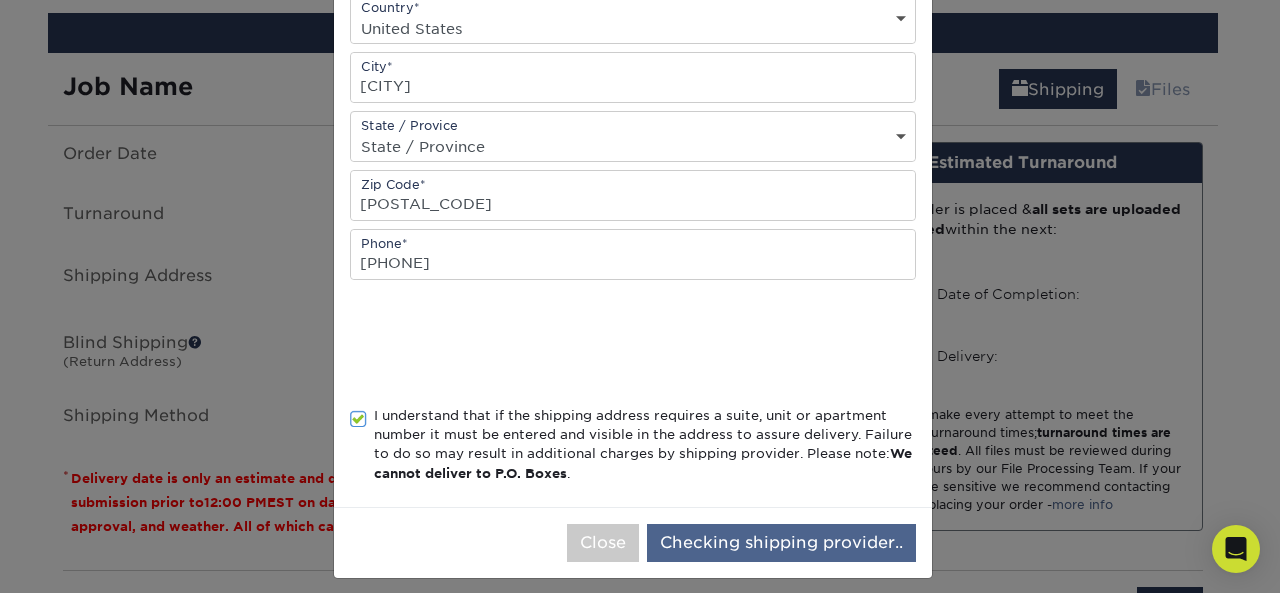 scroll, scrollTop: 0, scrollLeft: 0, axis: both 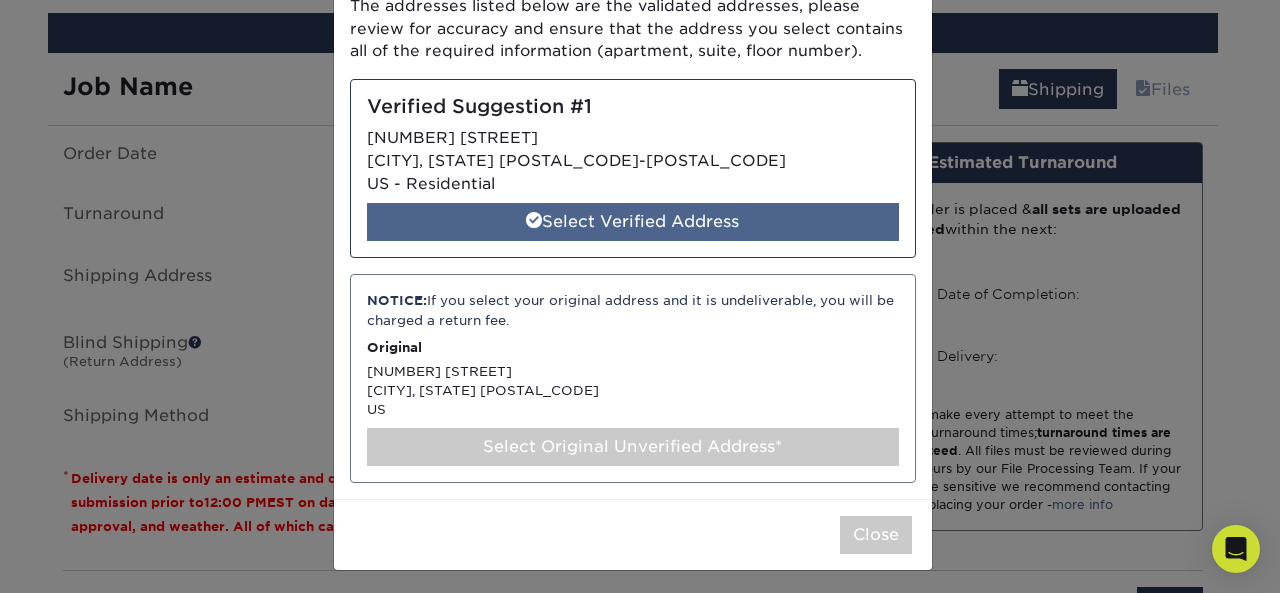 click on "Select Verified Address" at bounding box center [633, 222] 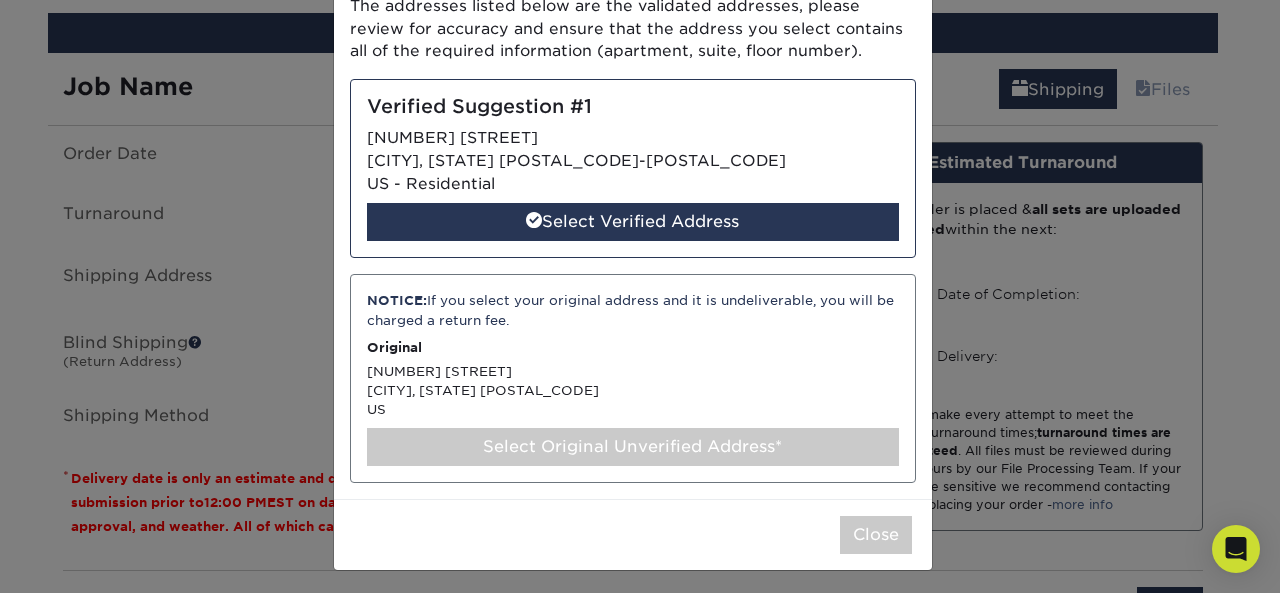click on "Verified Suggestion #1 [NUMBER] [STREET] [CITY], [STATE] [POSTAL_CODE]-[POSTAL_CODE] [COUNTRY] - Residential Select Verified Address" at bounding box center [633, 168] 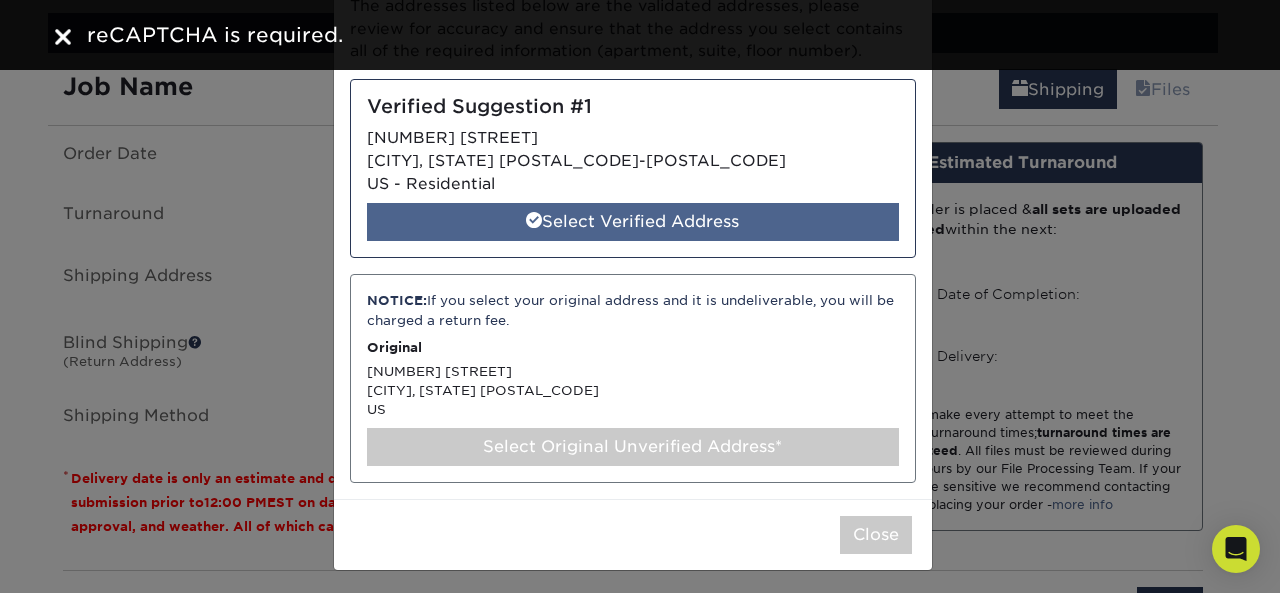 click on "Select Verified Address" at bounding box center (633, 222) 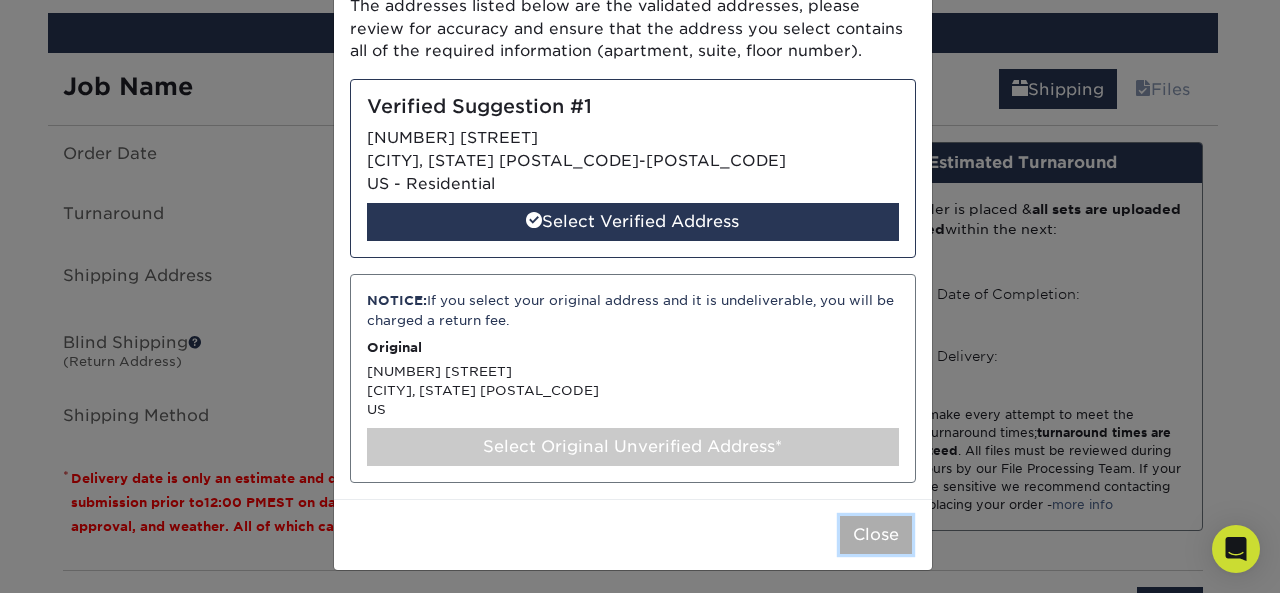click on "Close" at bounding box center [876, 535] 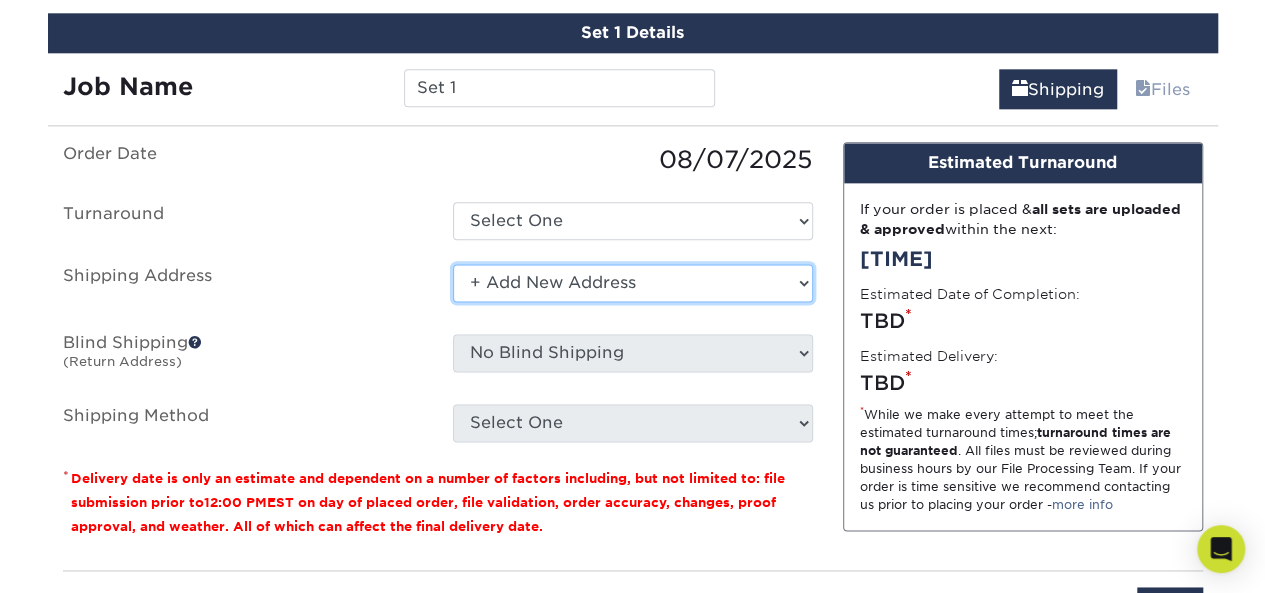 click on "Select One
+ Add New Address
- Login" at bounding box center [633, 283] 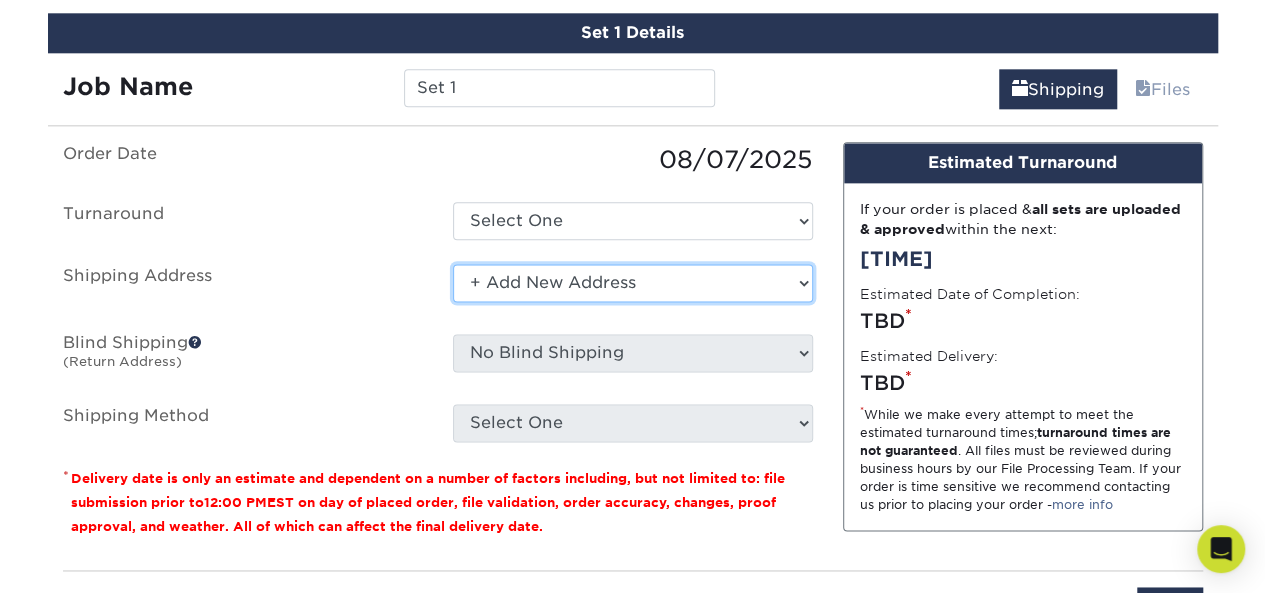 click on "Select One
+ Add New Address
- Login" at bounding box center [633, 283] 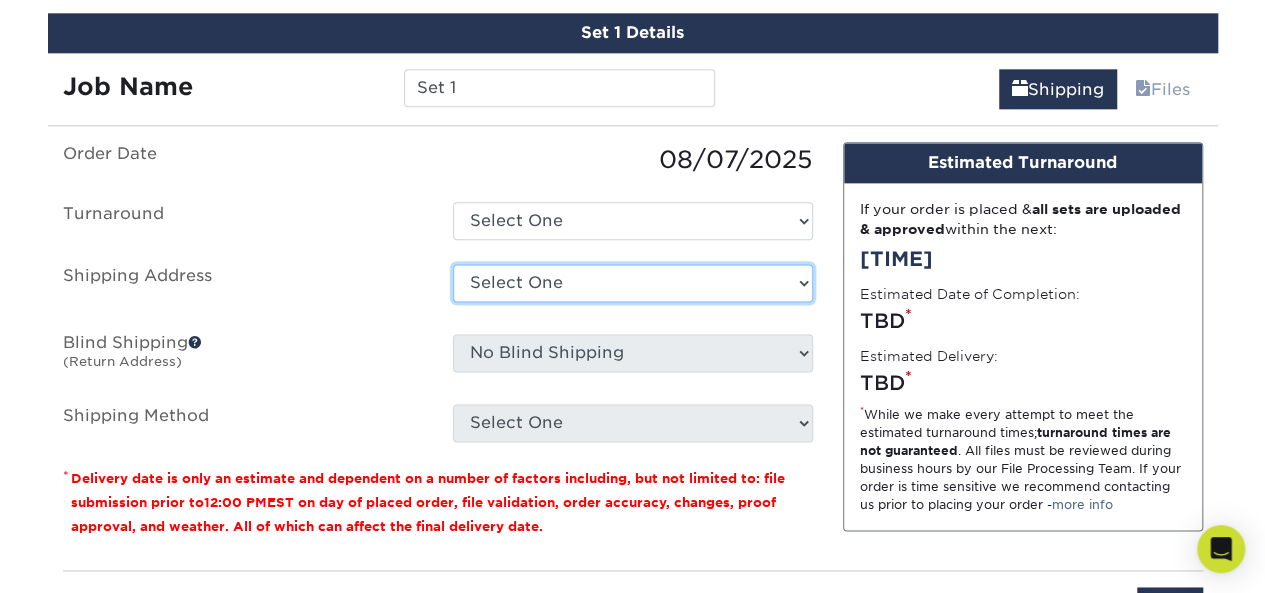 click on "Select One
+ Add New Address
- Login" at bounding box center [633, 283] 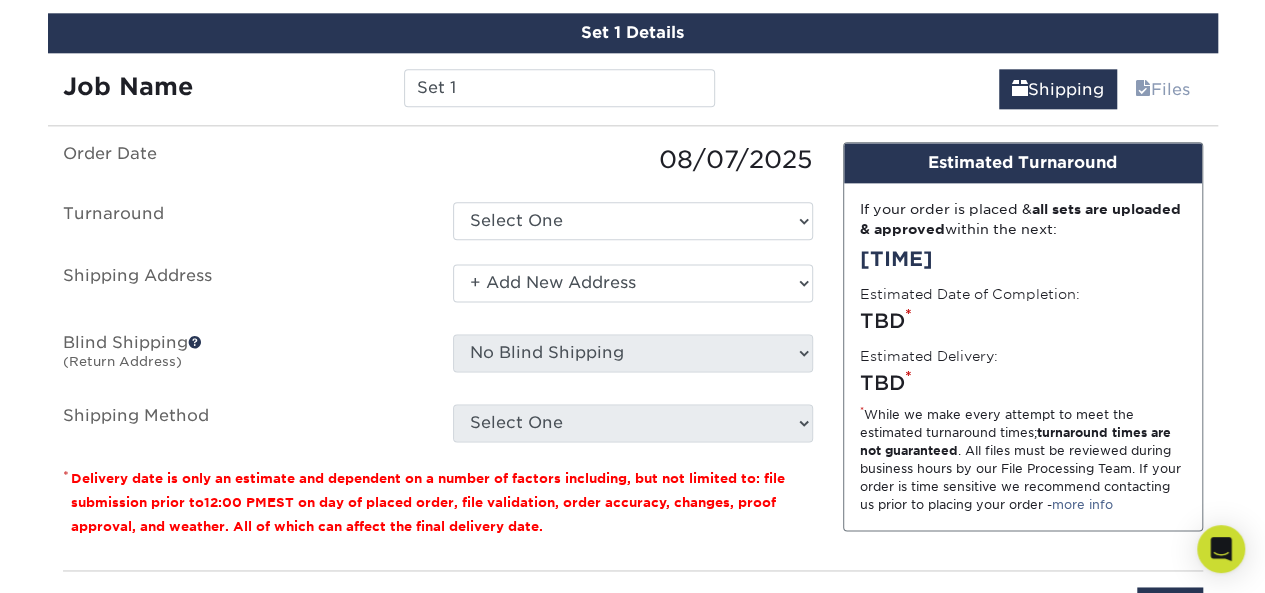 click on "Select One
+ Add New Address
- Login" at bounding box center (633, 283) 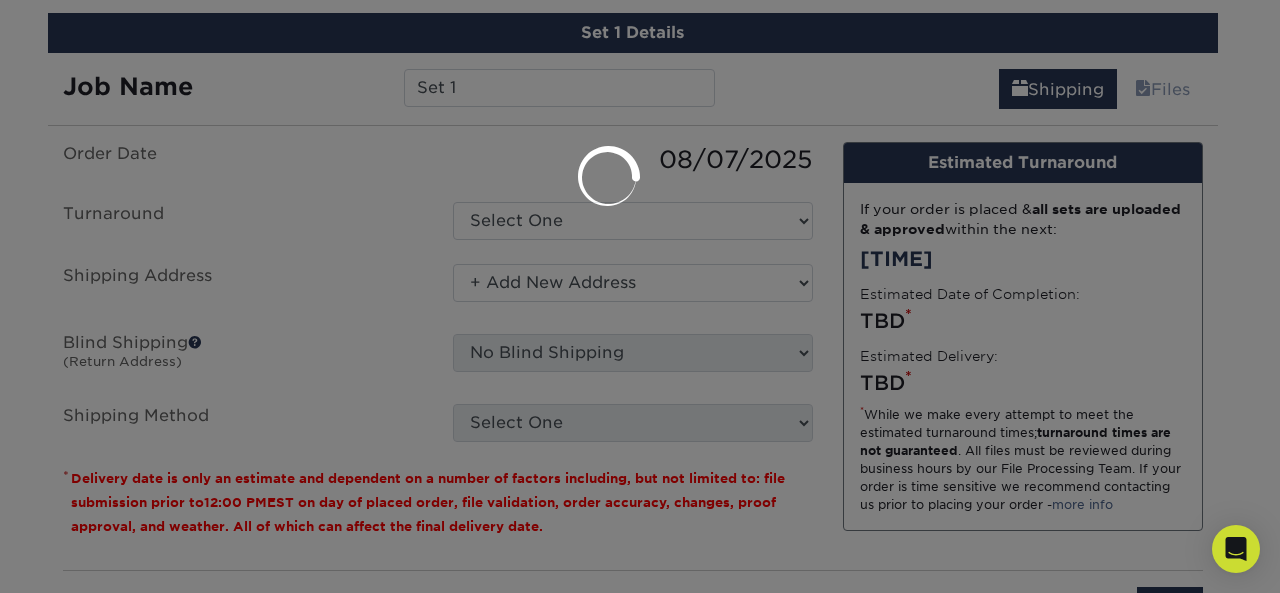 scroll, scrollTop: 0, scrollLeft: 0, axis: both 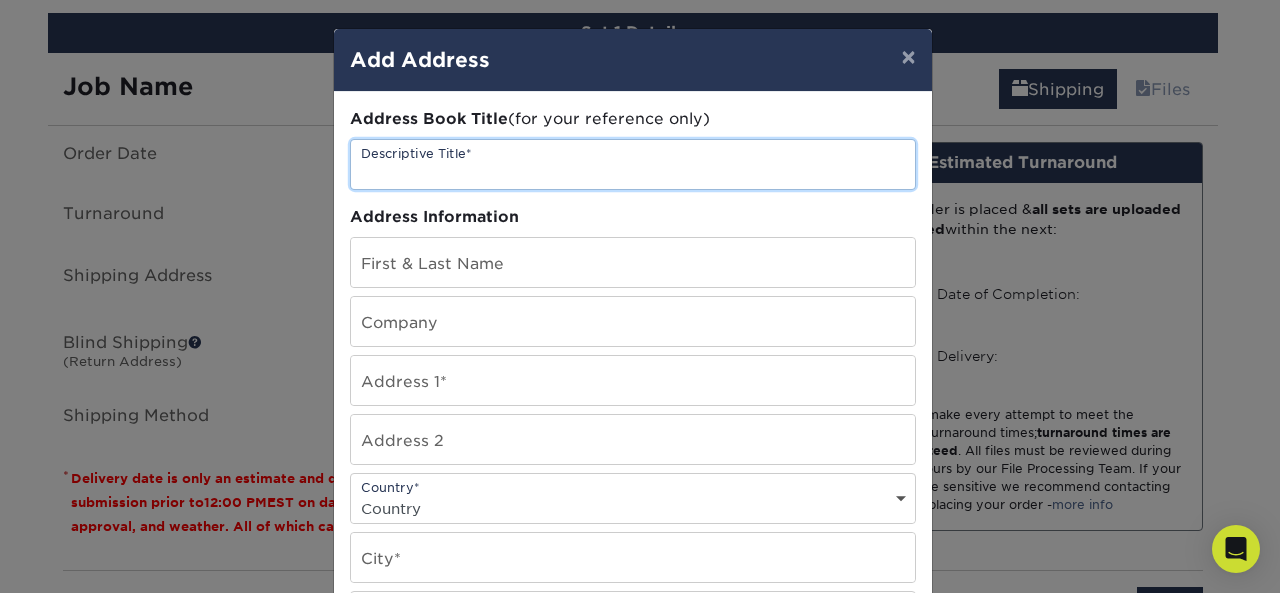 click at bounding box center (633, 164) 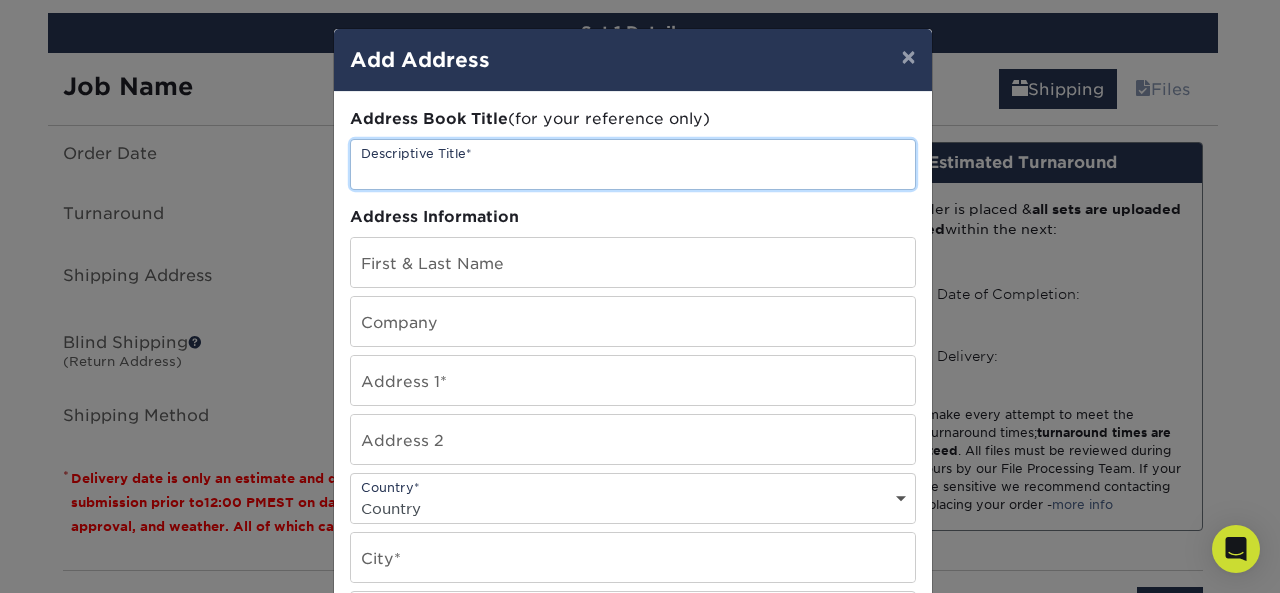 type on "[BRAND] [BRAND]" 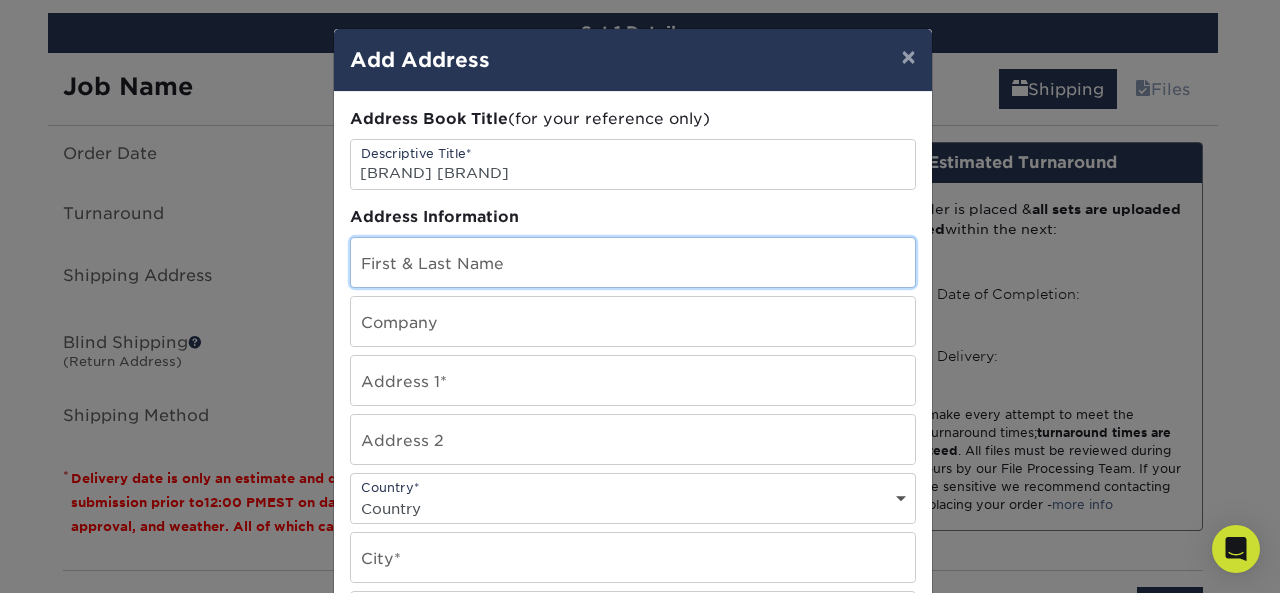 click at bounding box center (633, 262) 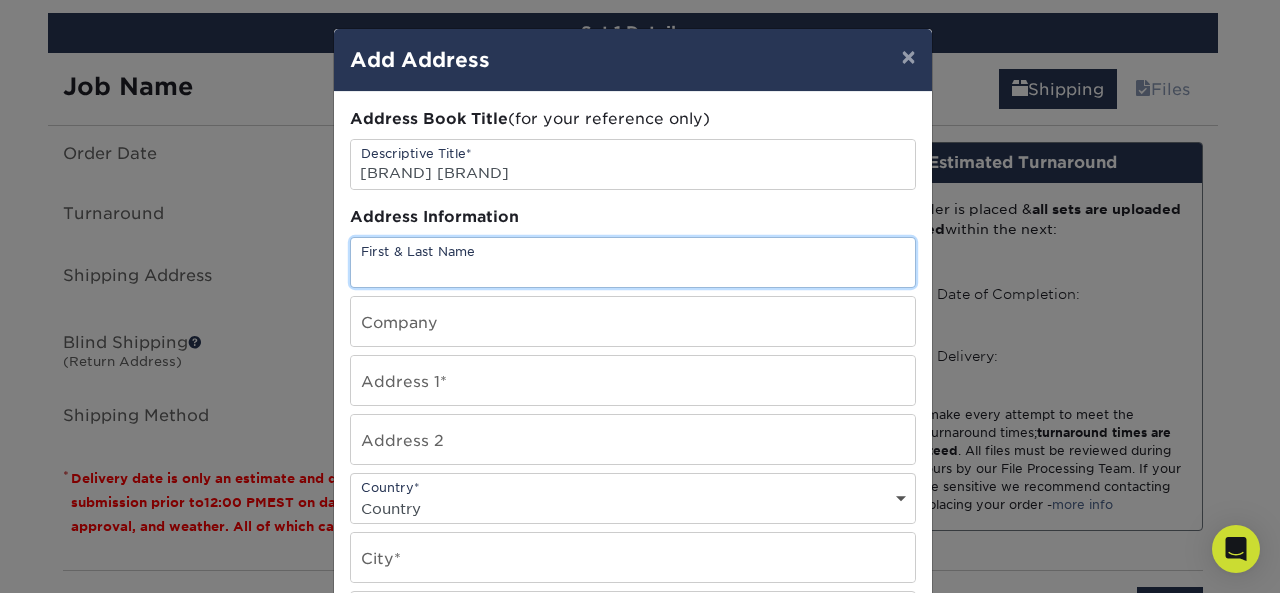 type on "[FIRST] [LAST]" 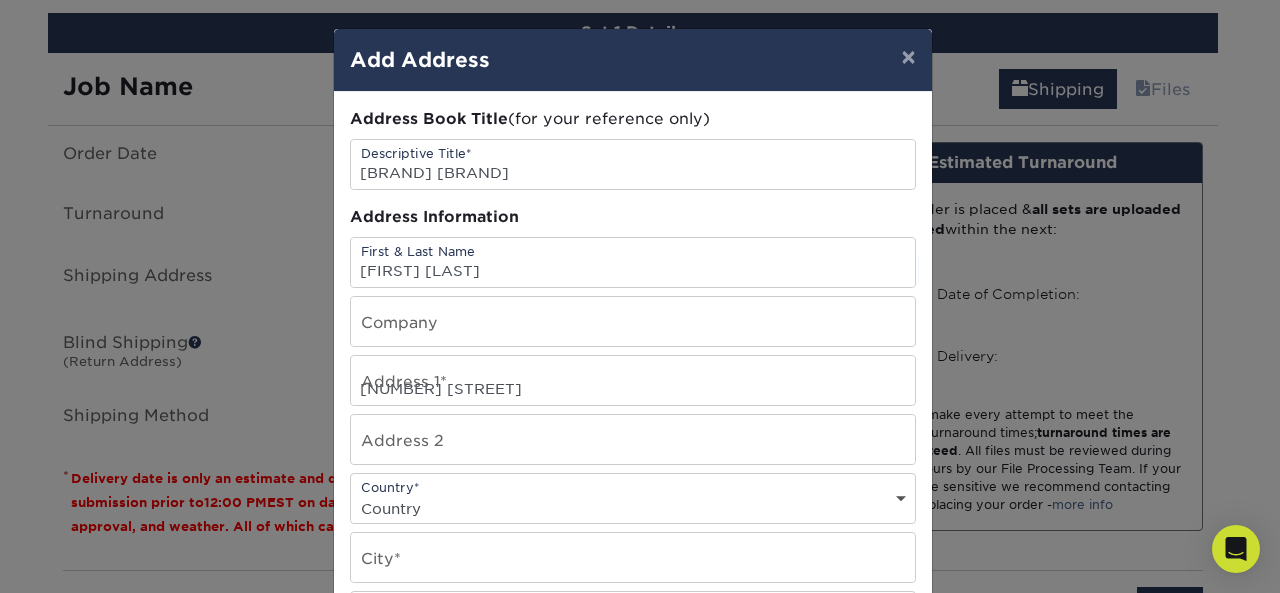 select on "US" 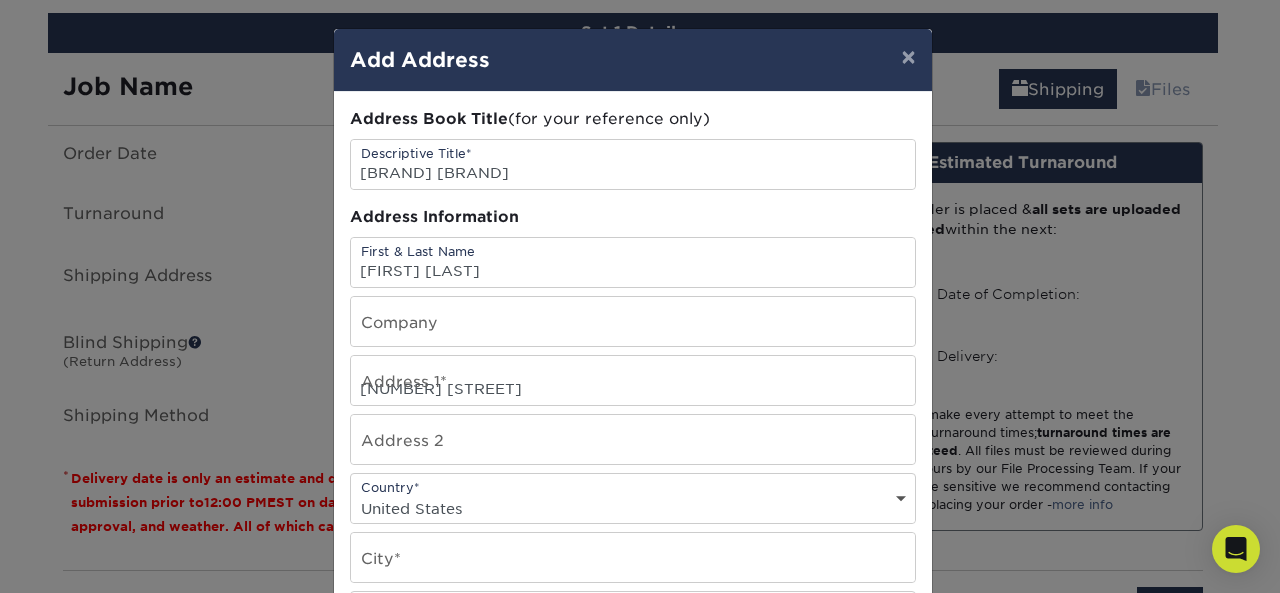 type on "[CITY]" 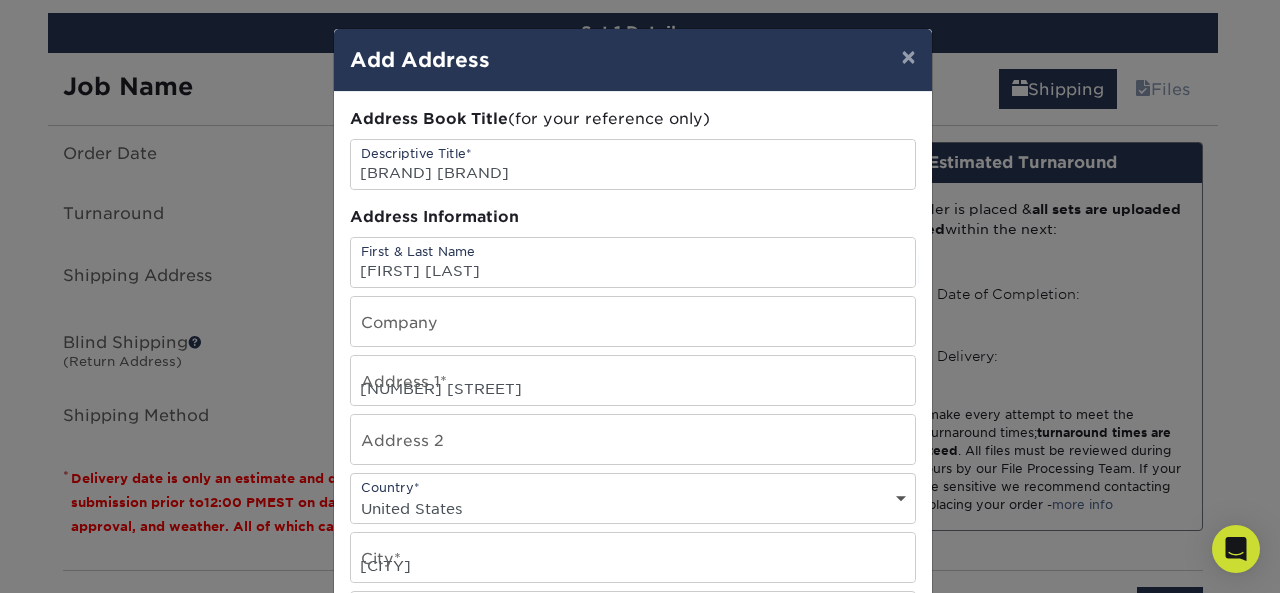select on "TX" 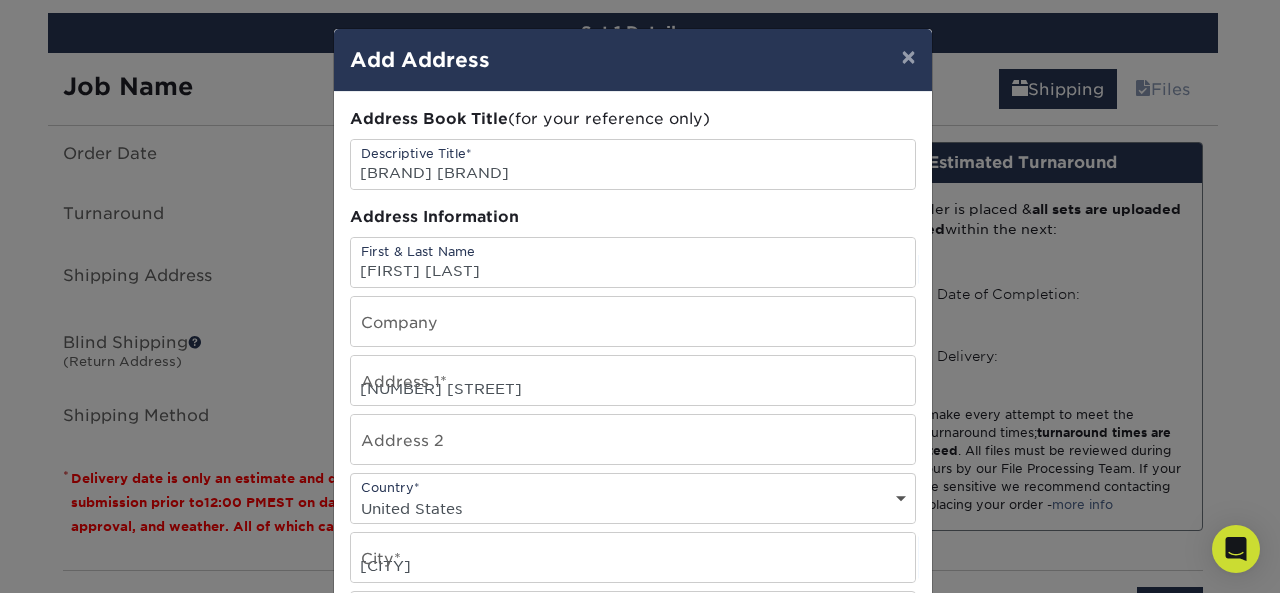 type on "[PHONE]" 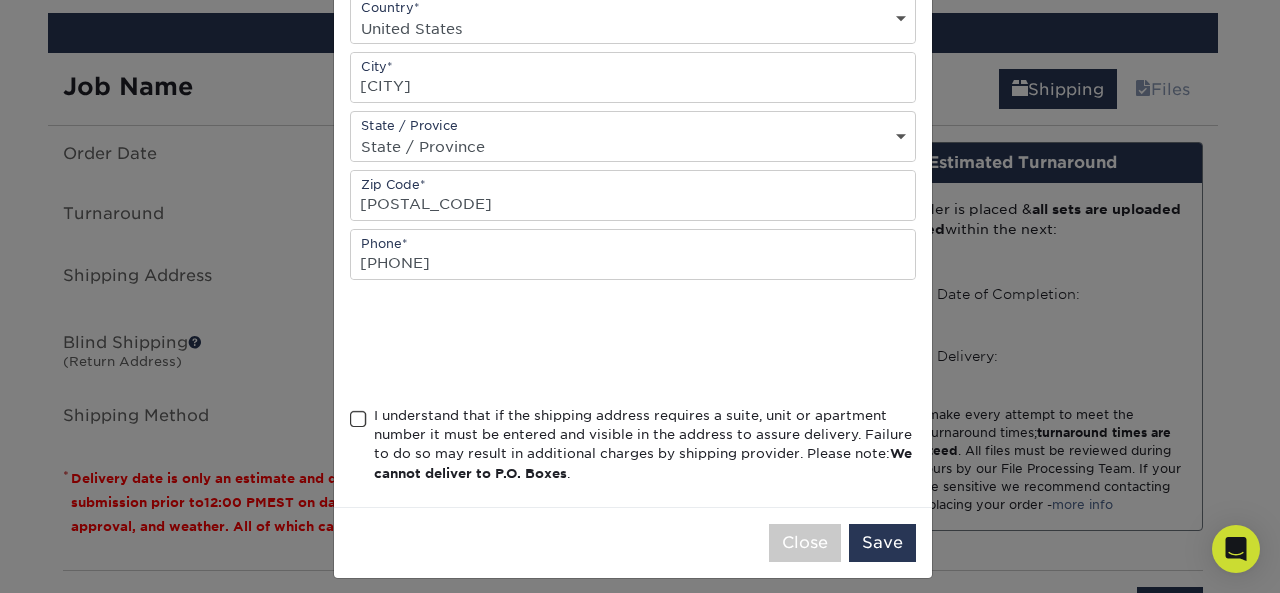 scroll, scrollTop: 485, scrollLeft: 0, axis: vertical 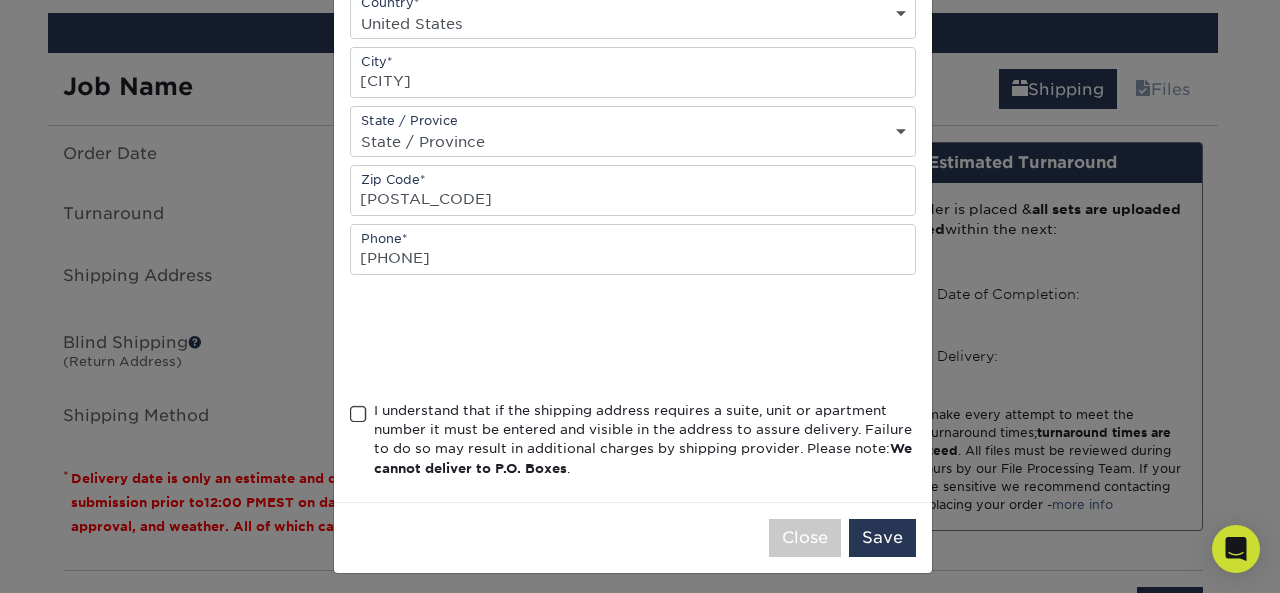 click at bounding box center (358, 414) 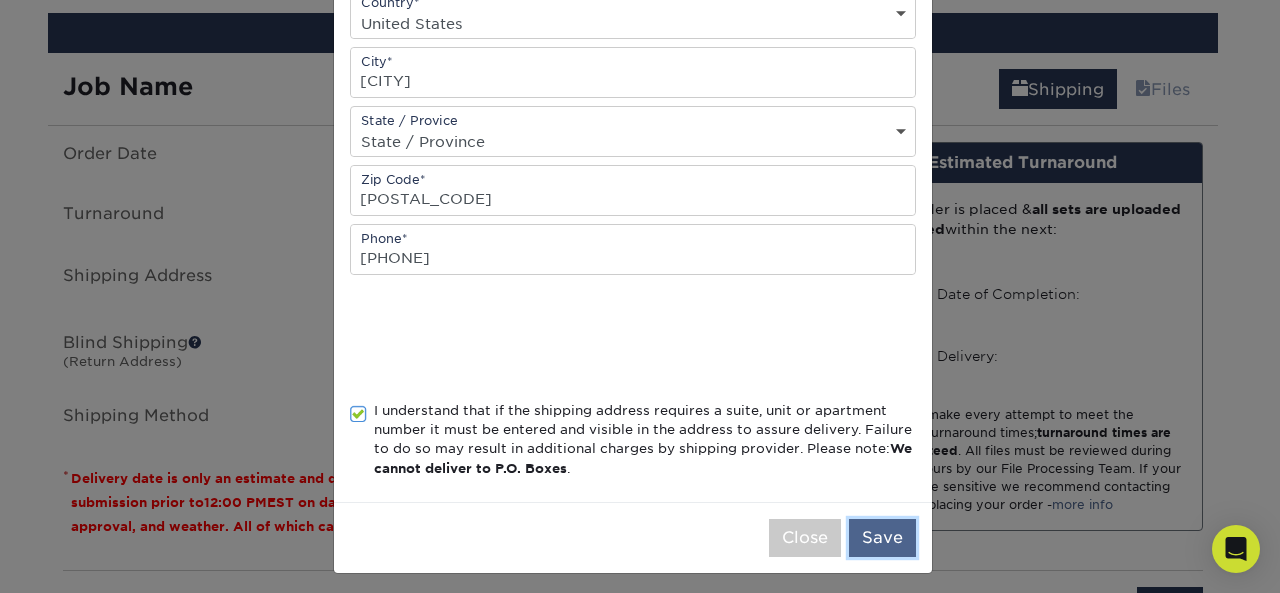 click on "Save" at bounding box center [882, 538] 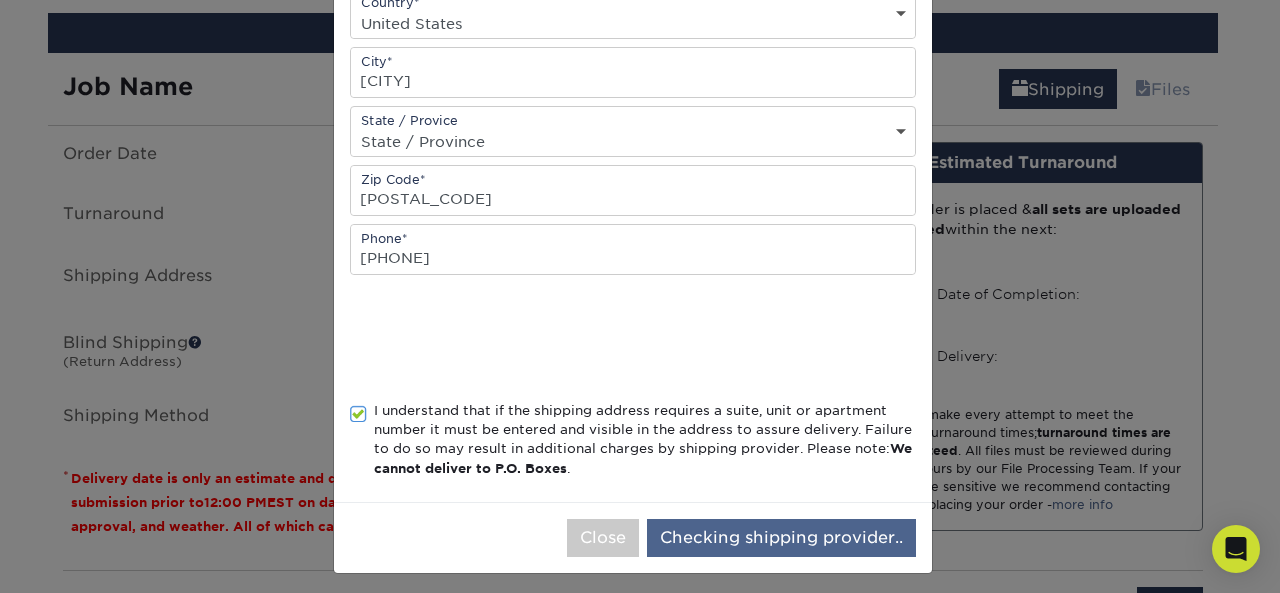 scroll, scrollTop: 0, scrollLeft: 0, axis: both 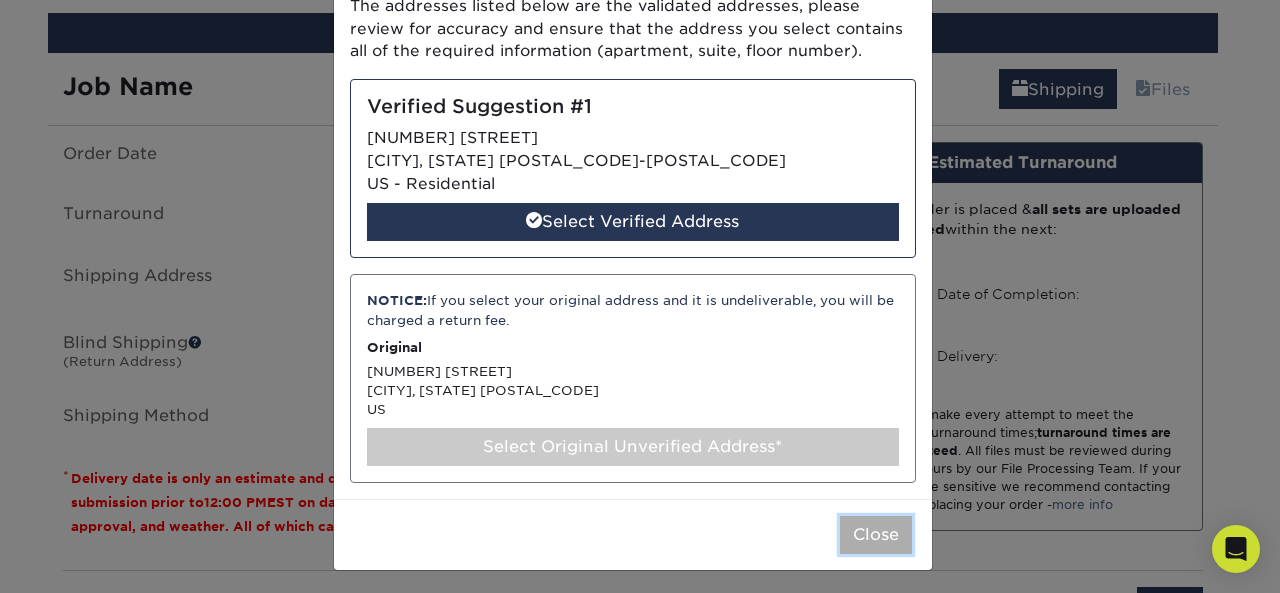 click on "Close" at bounding box center (876, 535) 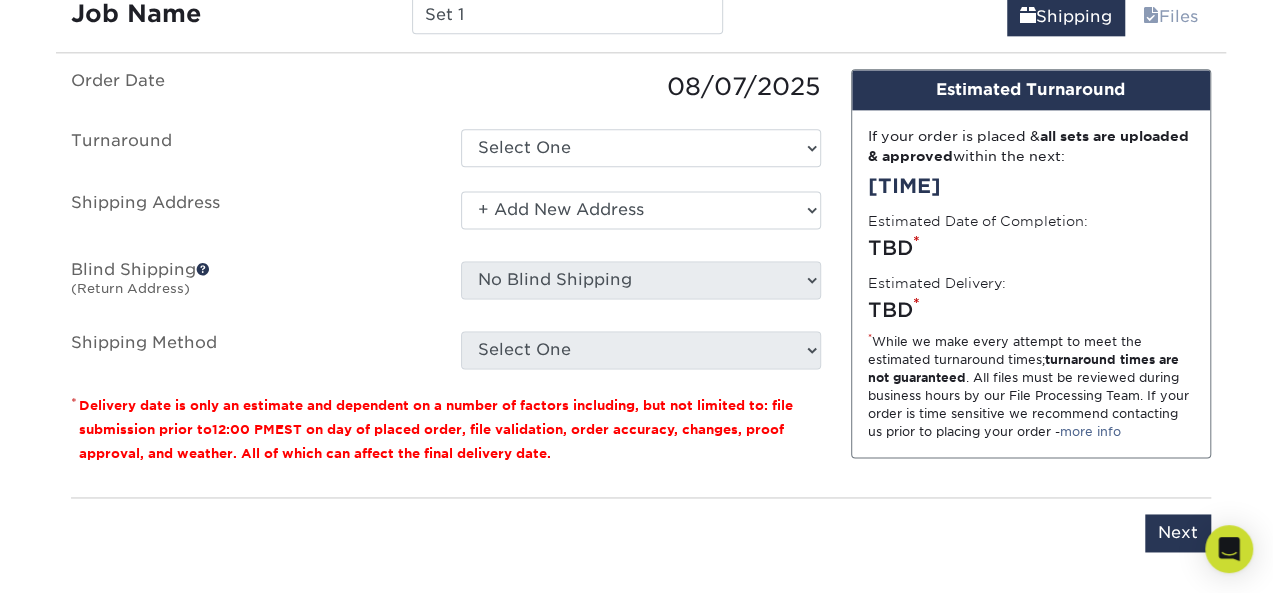 scroll, scrollTop: 1154, scrollLeft: 0, axis: vertical 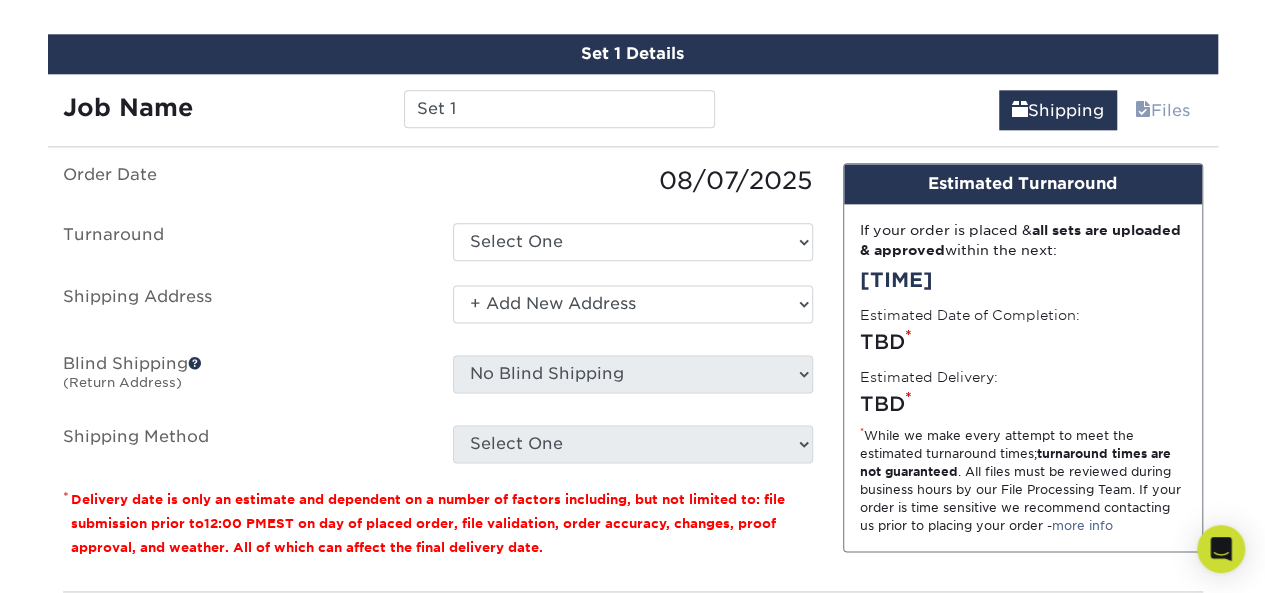 click at bounding box center (195, 363) 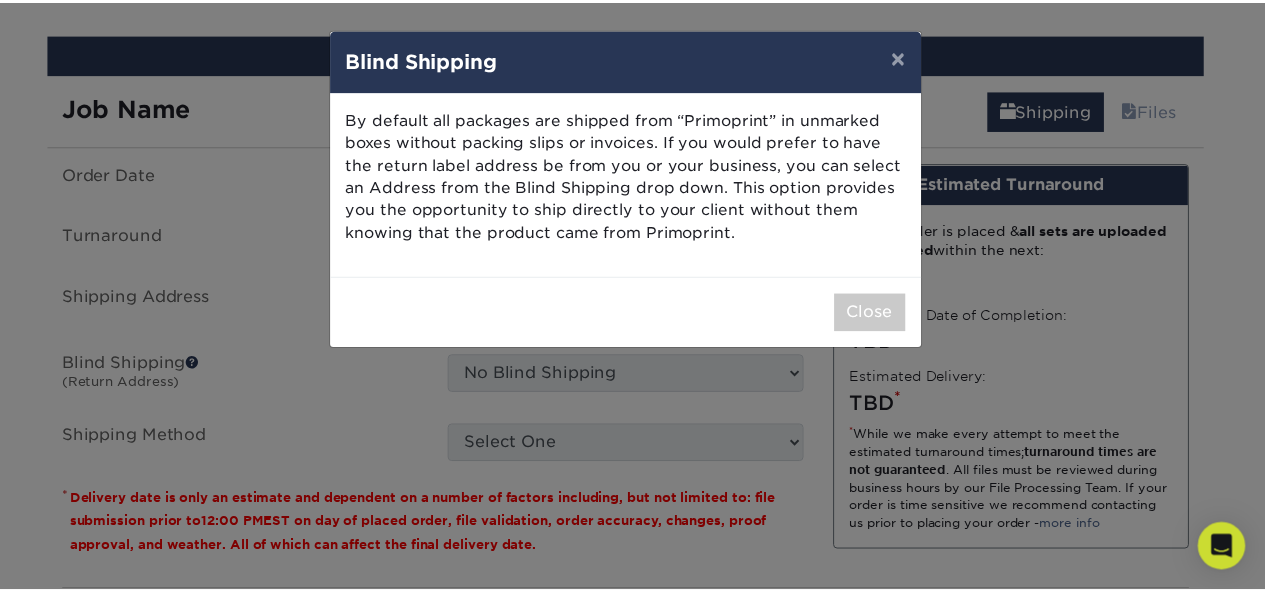 scroll, scrollTop: 0, scrollLeft: 0, axis: both 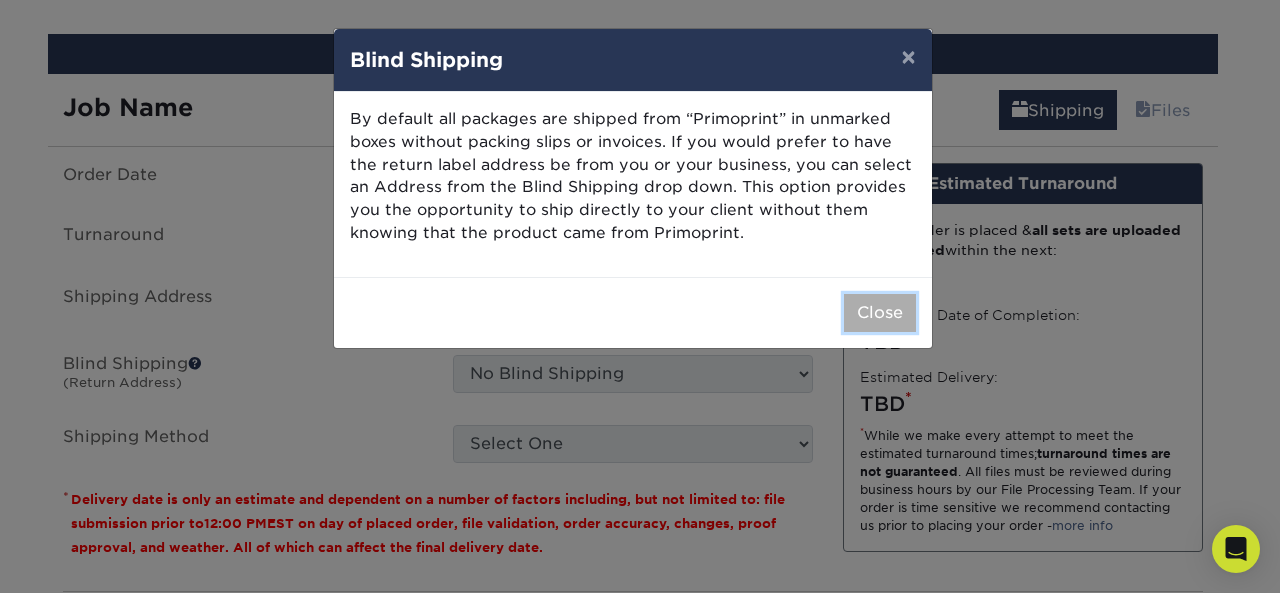 click on "Close" at bounding box center [880, 313] 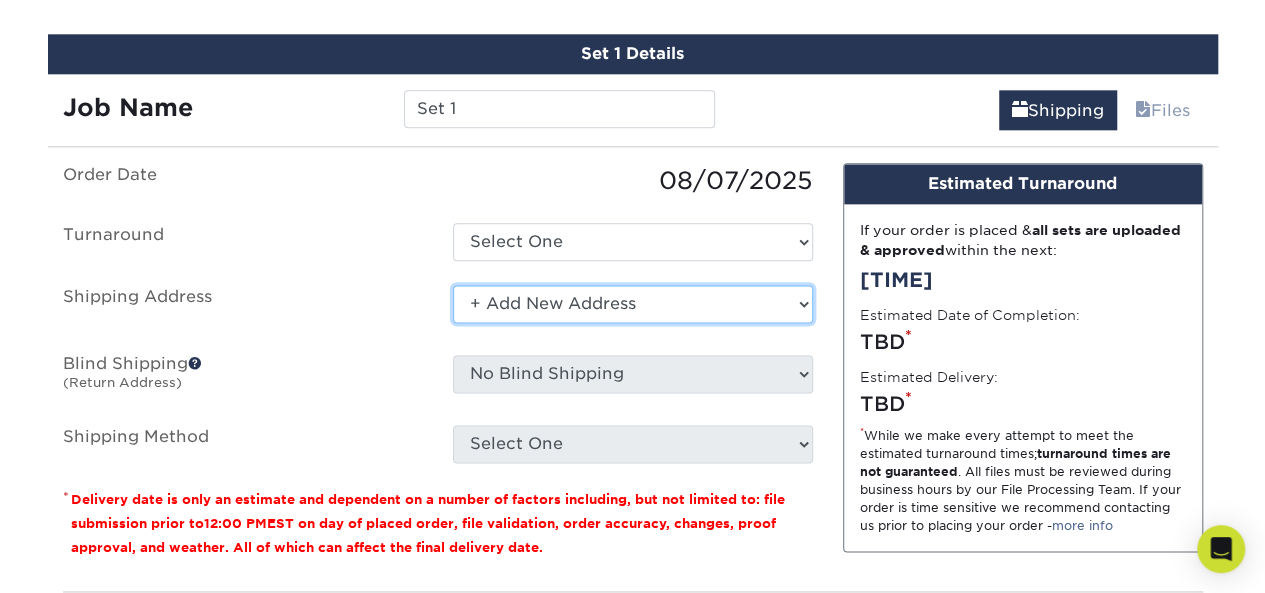 click on "Select One
+ Add New Address
- Login" at bounding box center [633, 304] 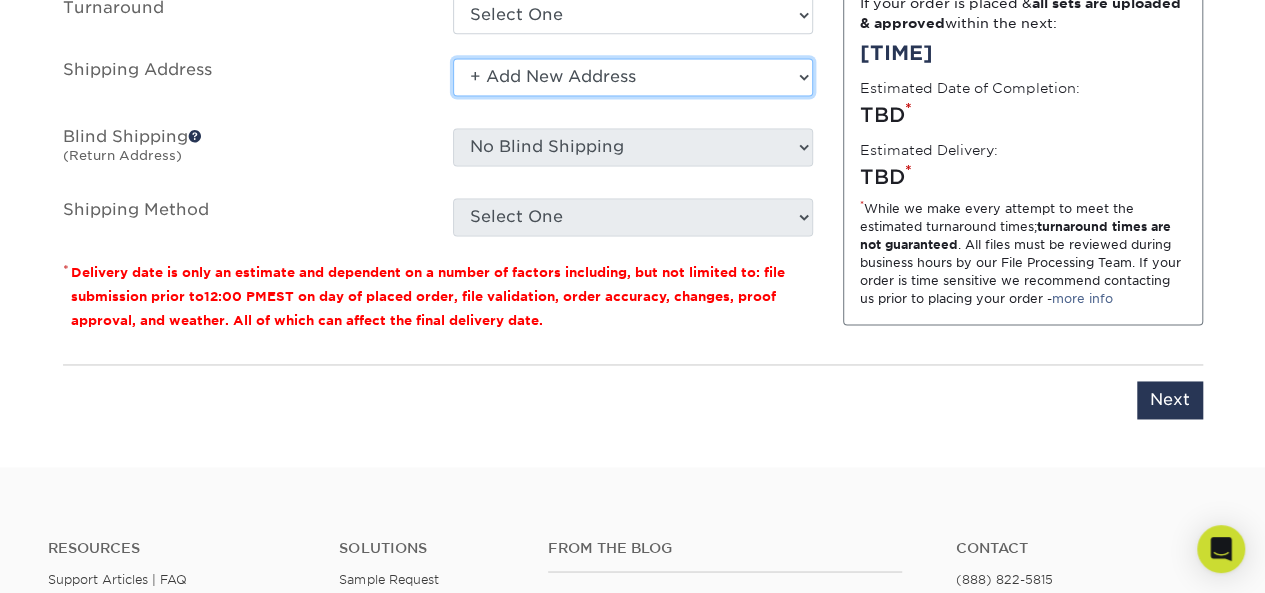 scroll, scrollTop: 1448, scrollLeft: 0, axis: vertical 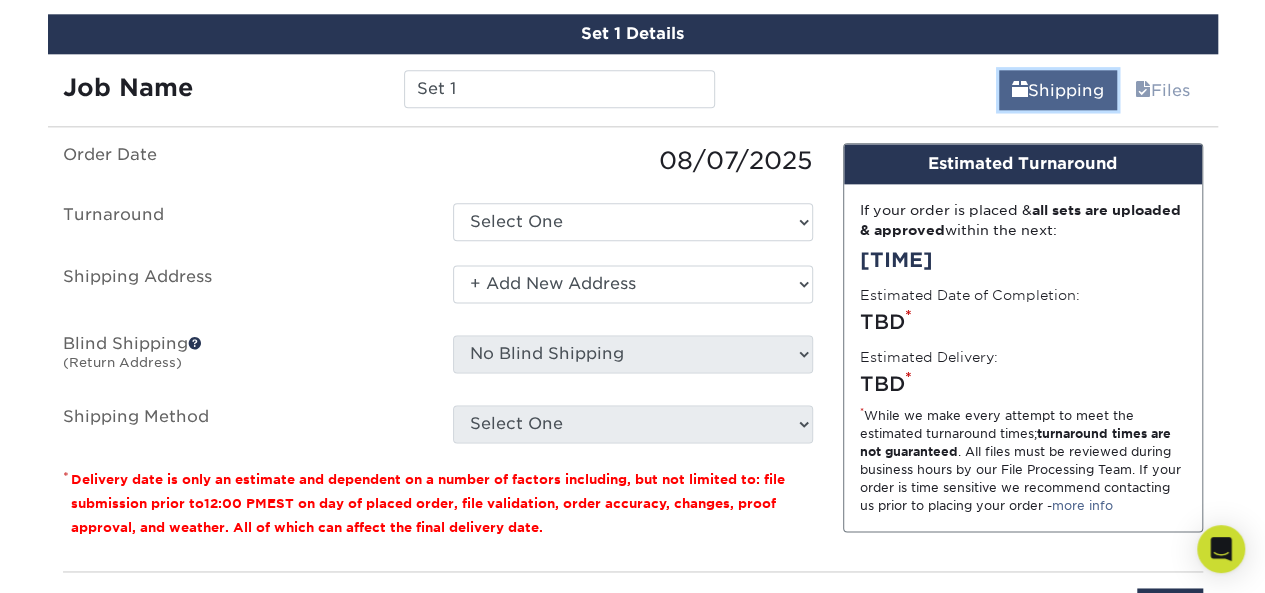 click on "Shipping" at bounding box center [1058, 90] 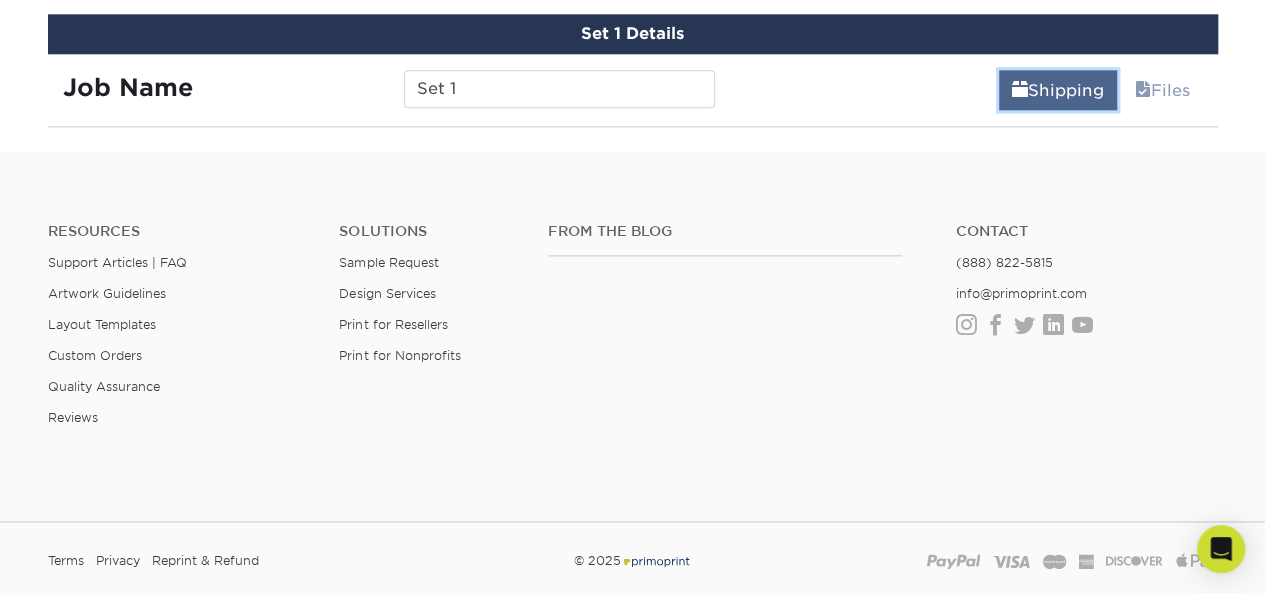 click on "Shipping" at bounding box center (1058, 90) 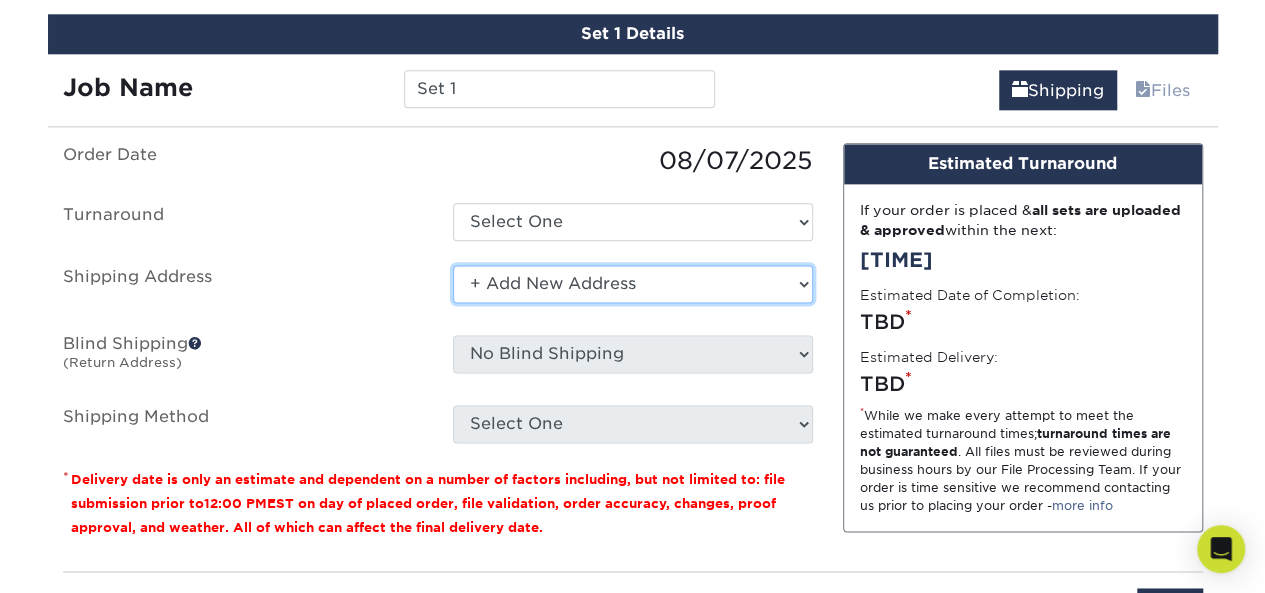 click on "Select One
+ Add New Address
- Login" at bounding box center [633, 284] 